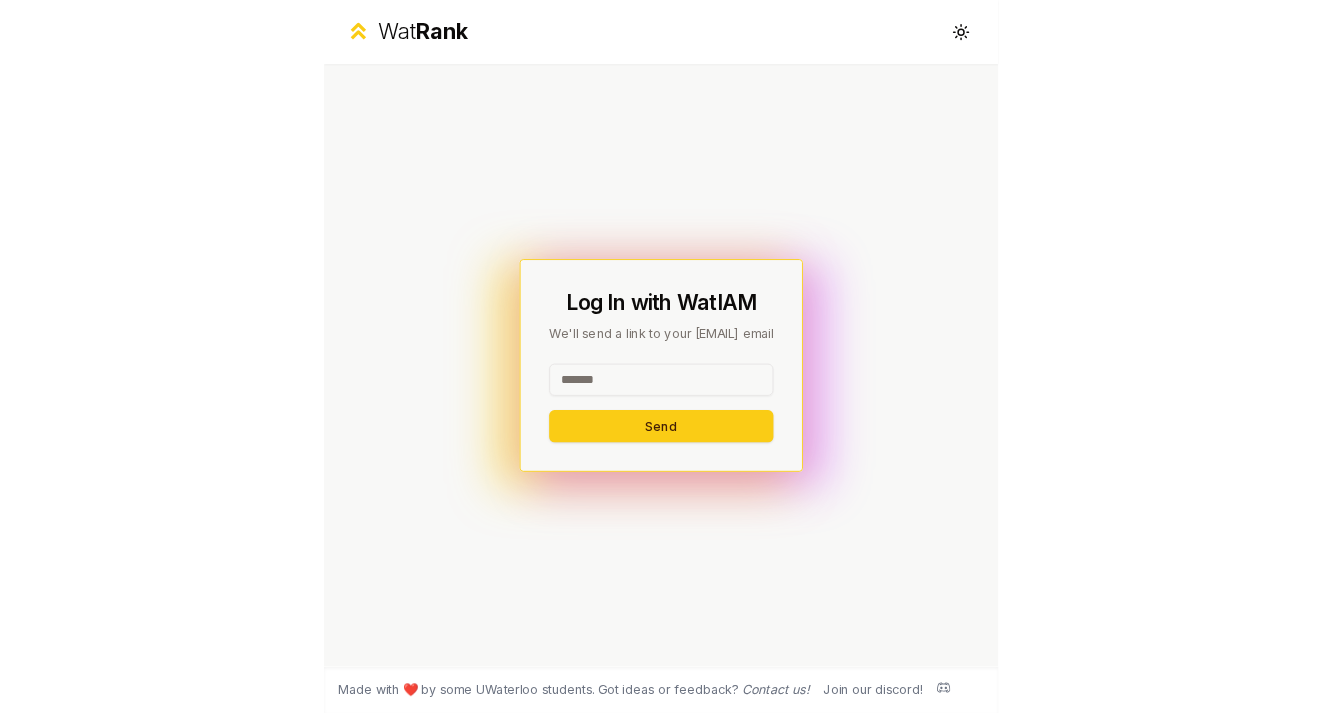 scroll, scrollTop: 0, scrollLeft: 0, axis: both 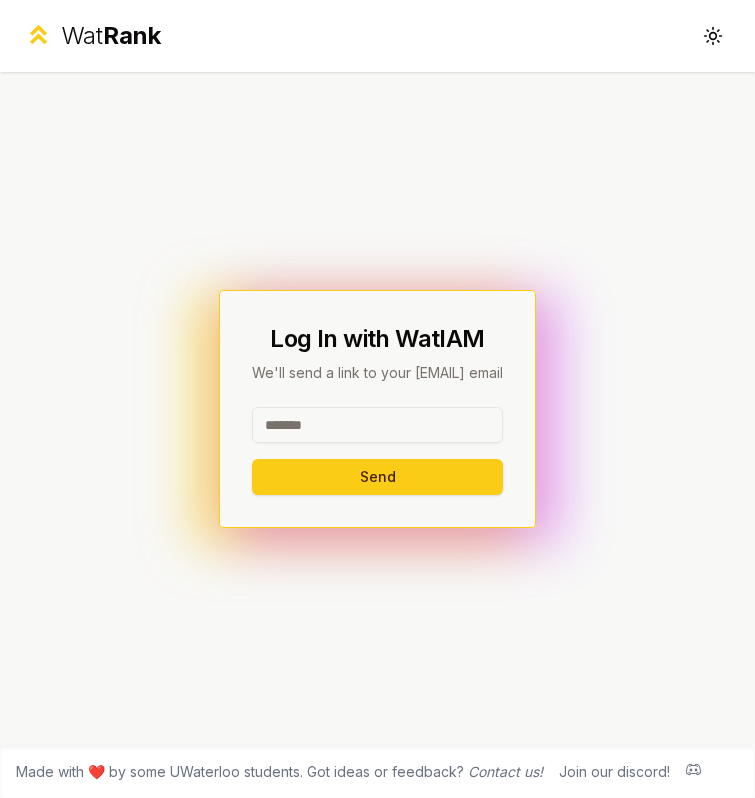 click at bounding box center (377, 425) 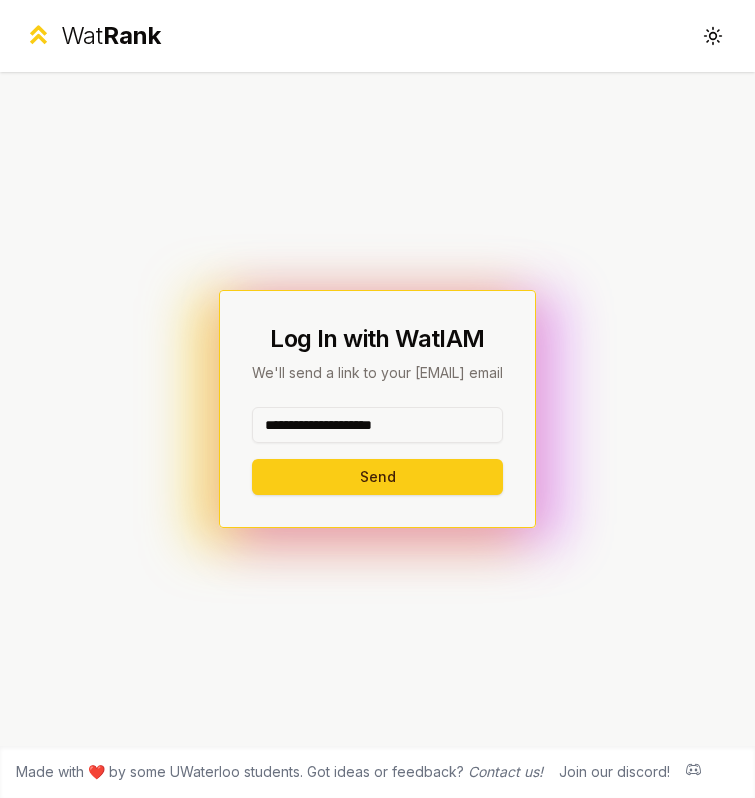 drag, startPoint x: 419, startPoint y: 423, endPoint x: 313, endPoint y: 423, distance: 106 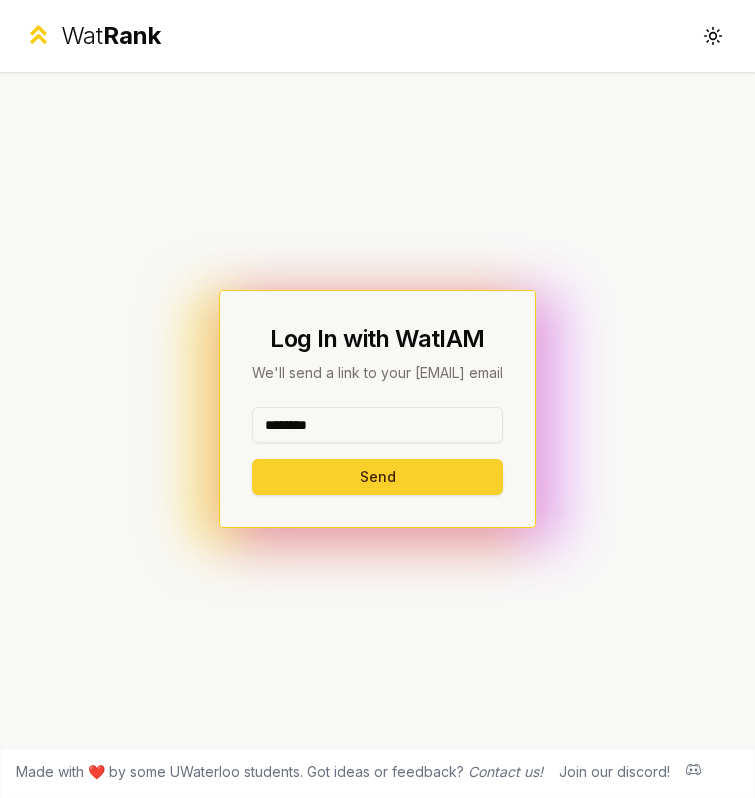 type on "********" 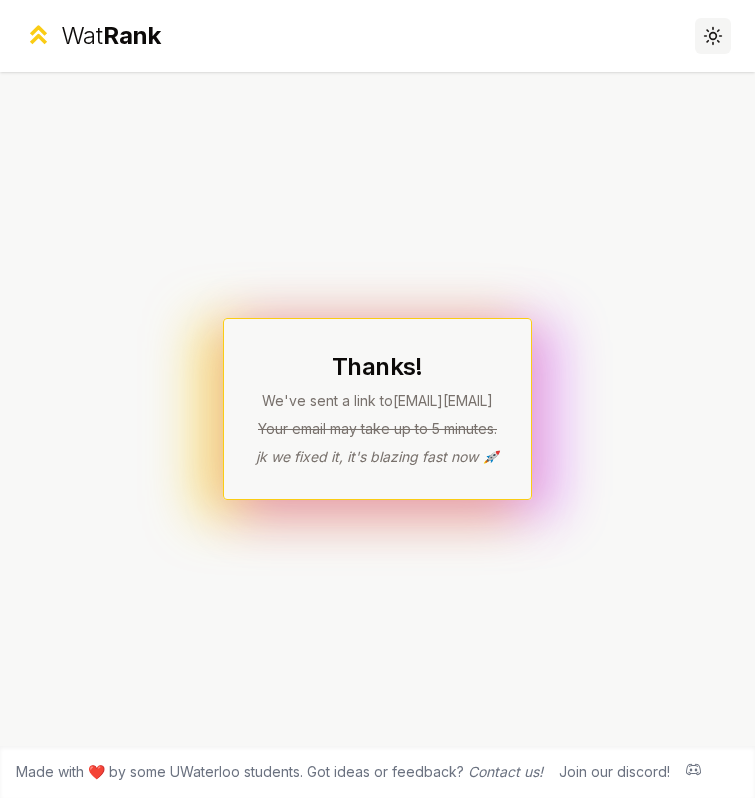 click on "Toggle theme" at bounding box center [713, 36] 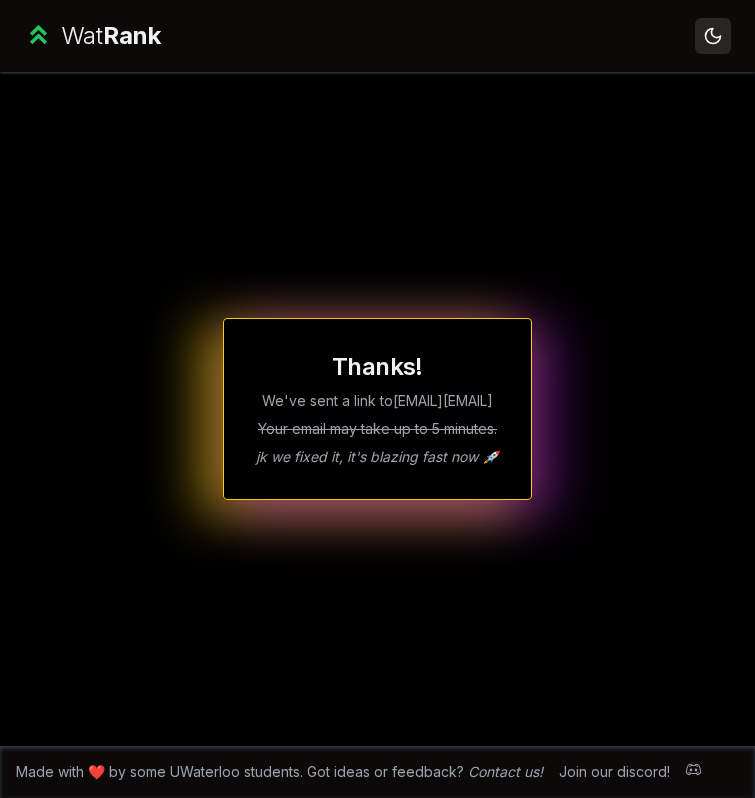 click on "Toggle theme" at bounding box center (713, 36) 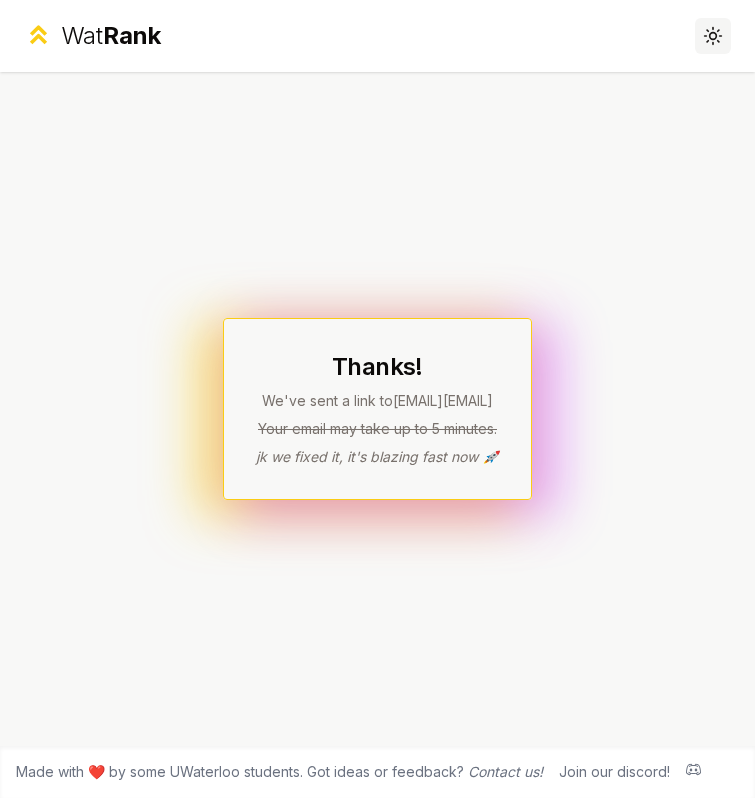 click 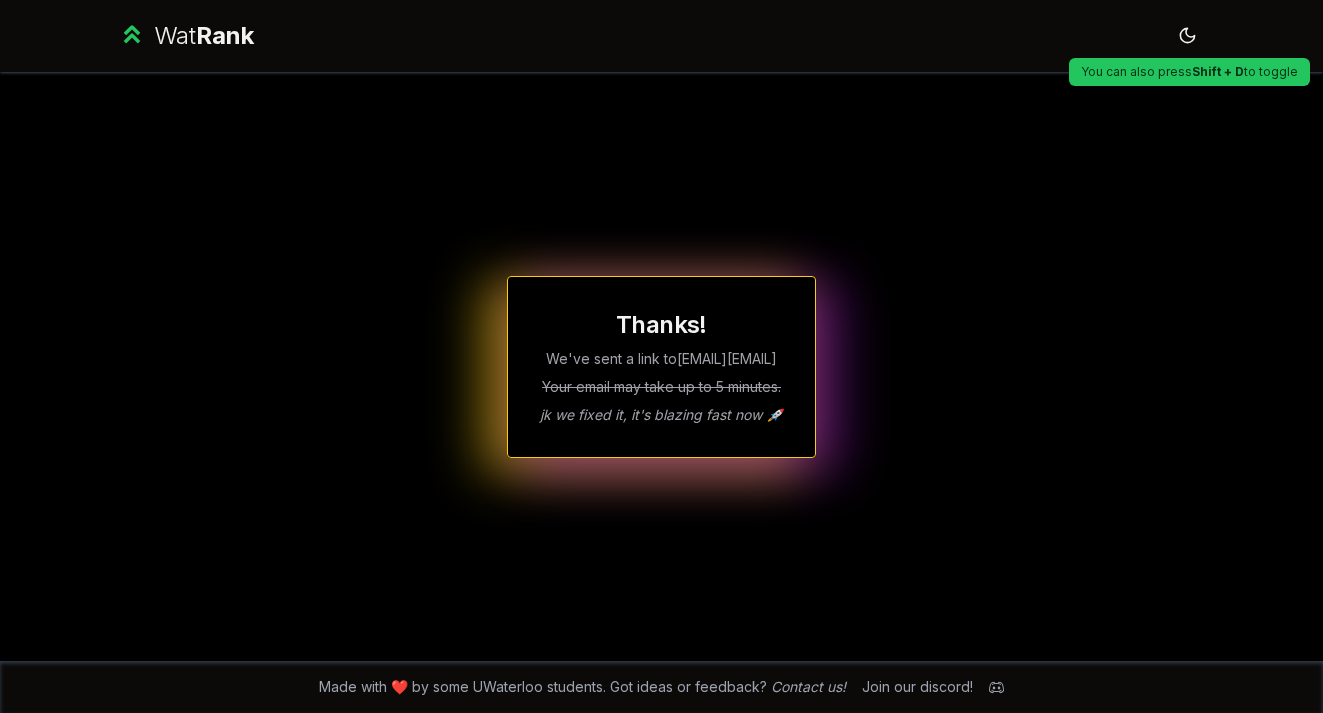 click on "Thanks! We've sent a link to  a2masood @uwaterloo.ca Your email may take up to 5 minutes. jk we fixed it, it's blazing fast now 🚀" at bounding box center [662, 366] 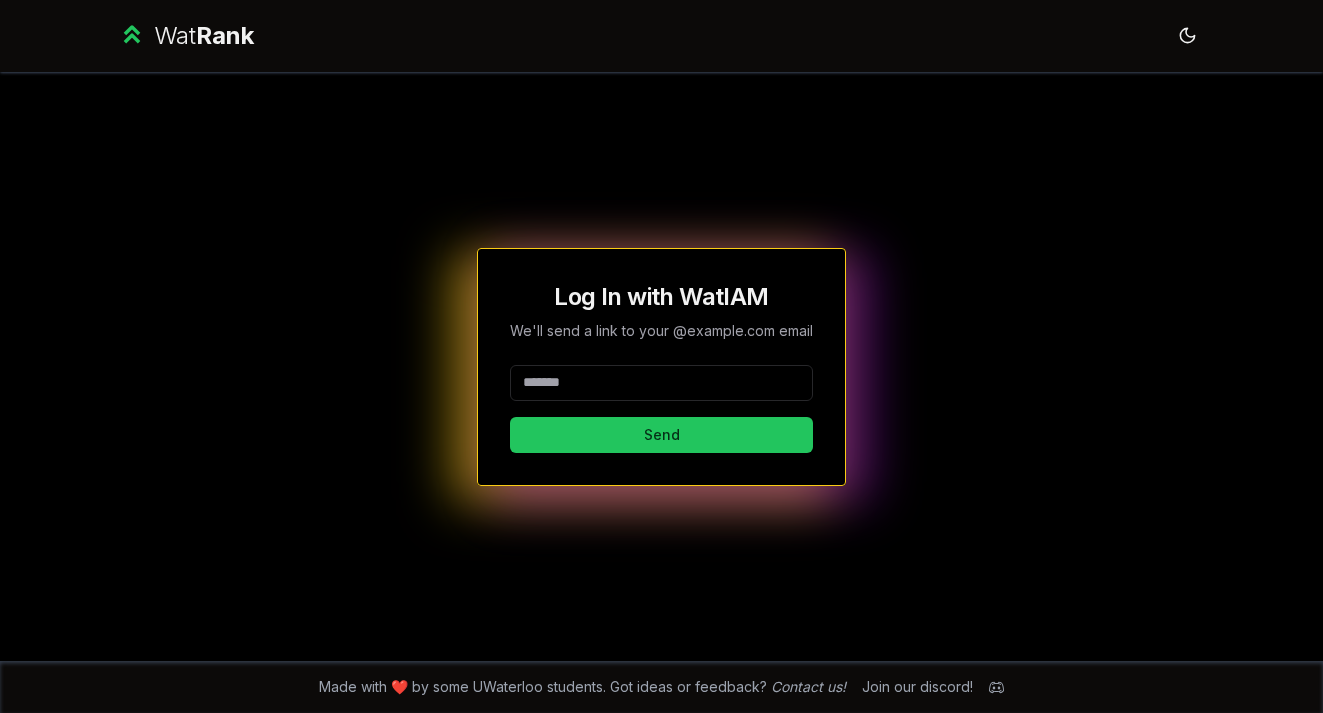 scroll, scrollTop: 0, scrollLeft: 0, axis: both 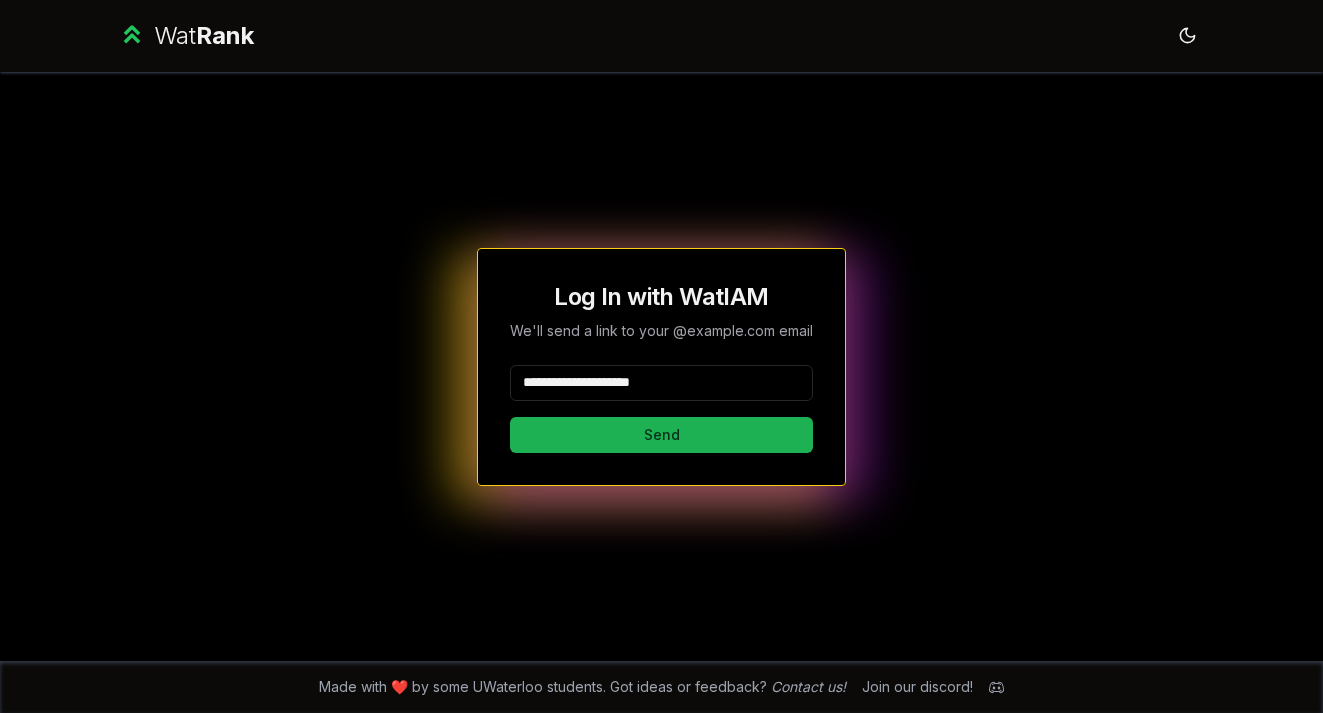 click on "Send" at bounding box center (661, 435) 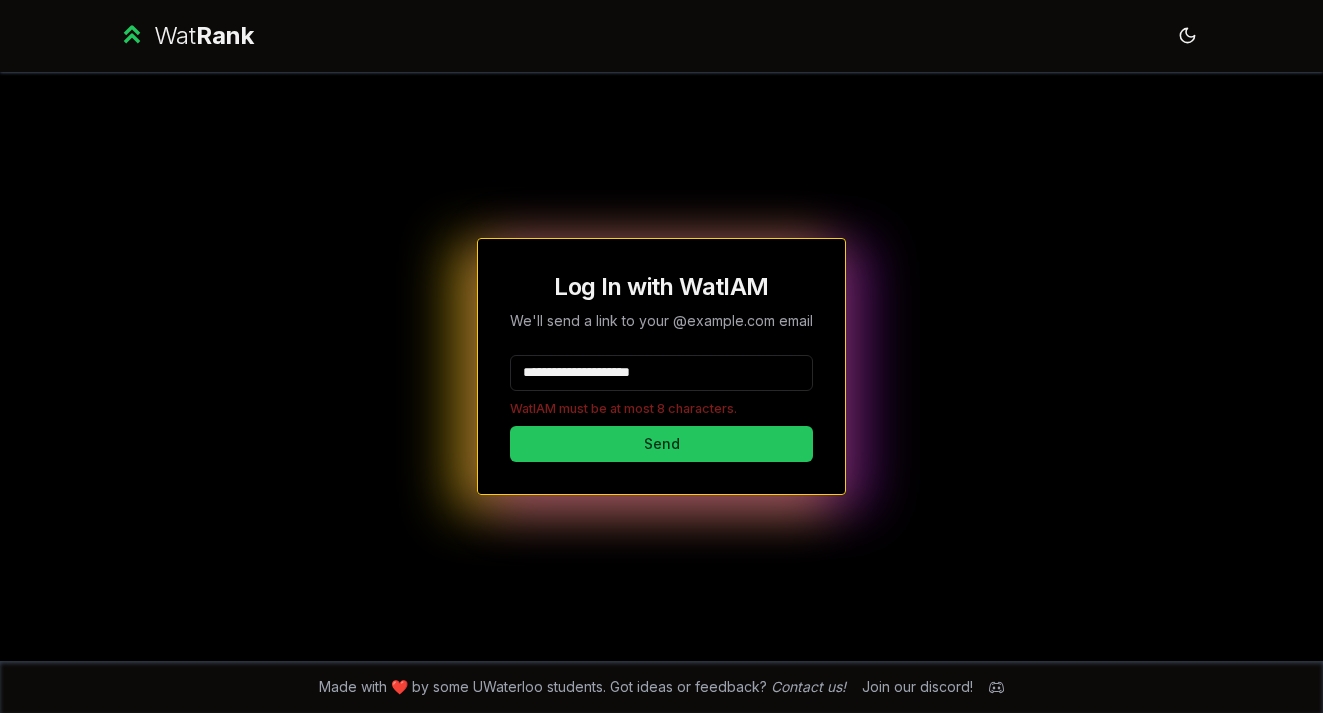 drag, startPoint x: 713, startPoint y: 380, endPoint x: 597, endPoint y: 372, distance: 116.275536 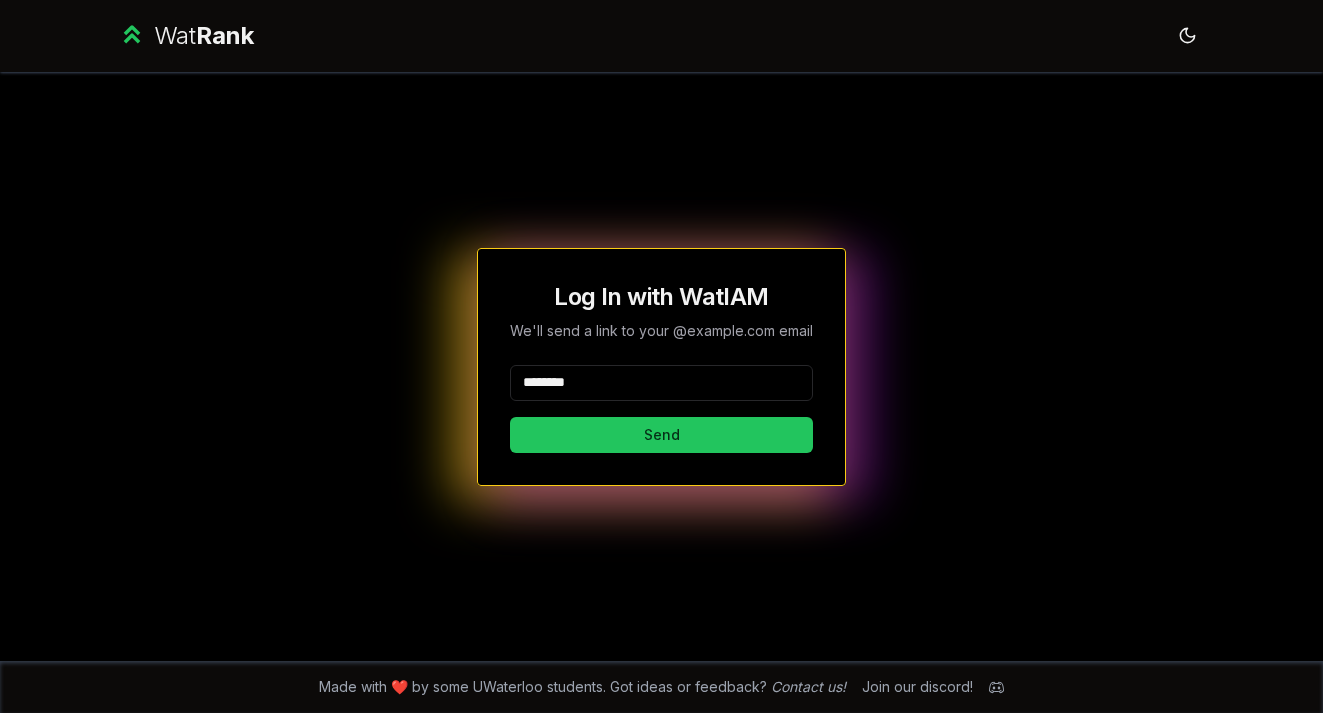 type on "********" 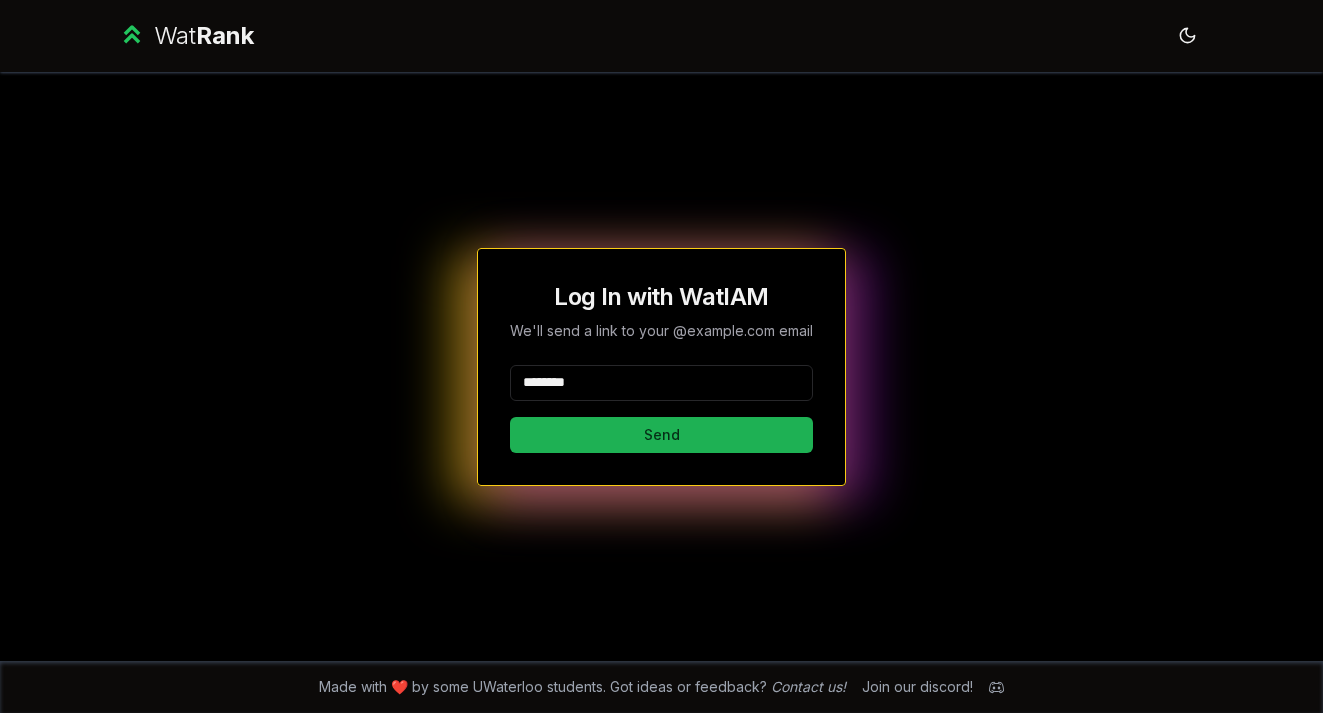 click on "Send" at bounding box center [661, 435] 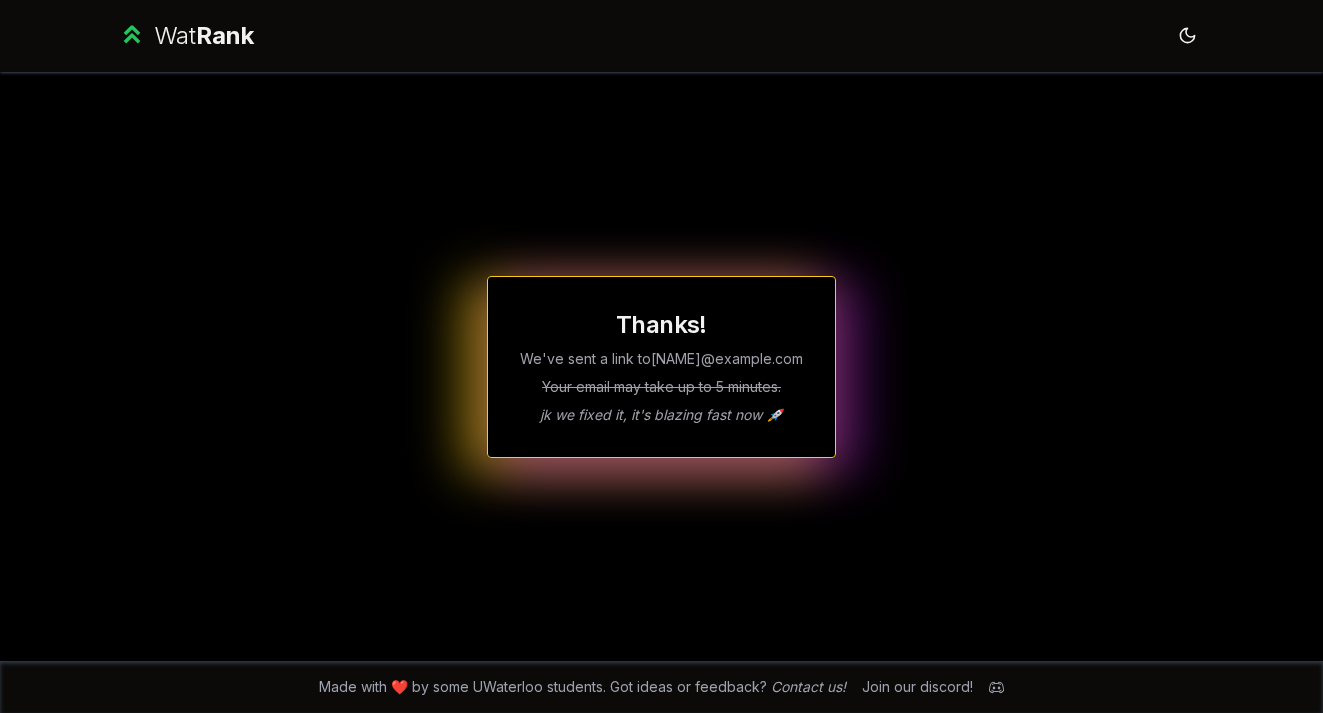click on "Rank" at bounding box center [225, 35] 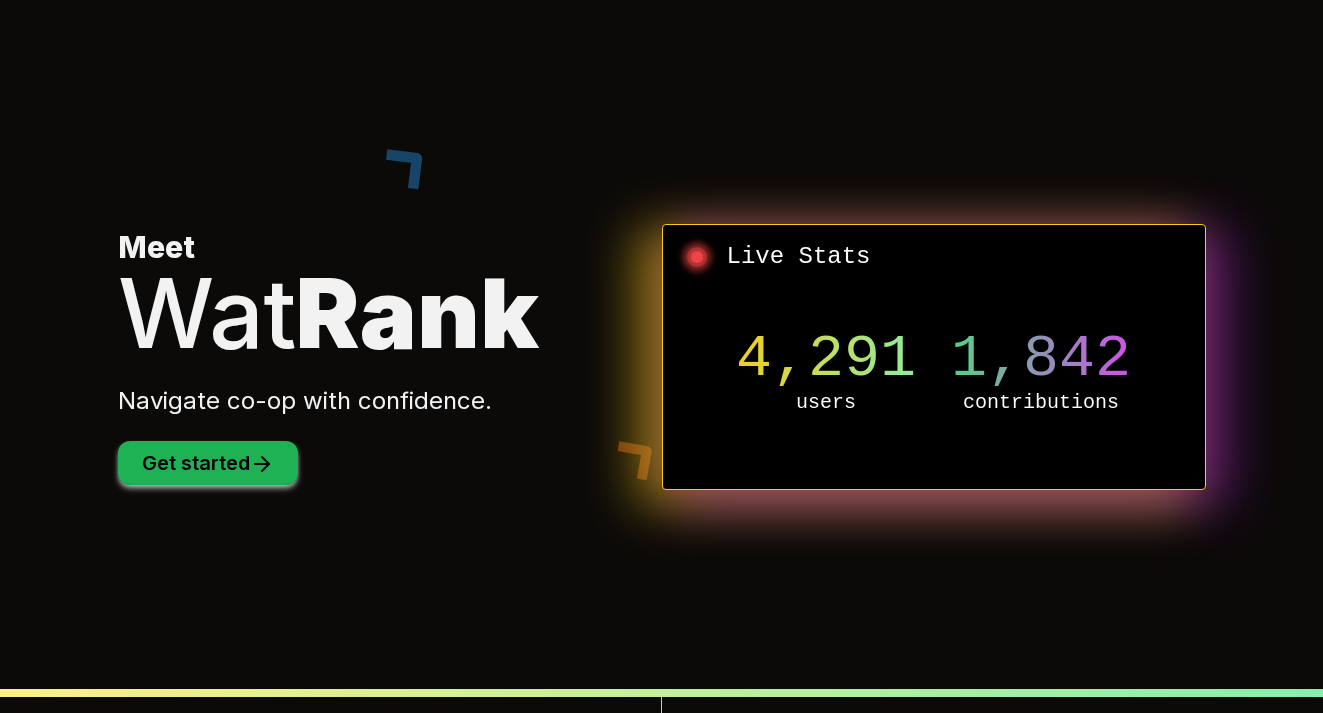 click on "Get started" at bounding box center [208, 463] 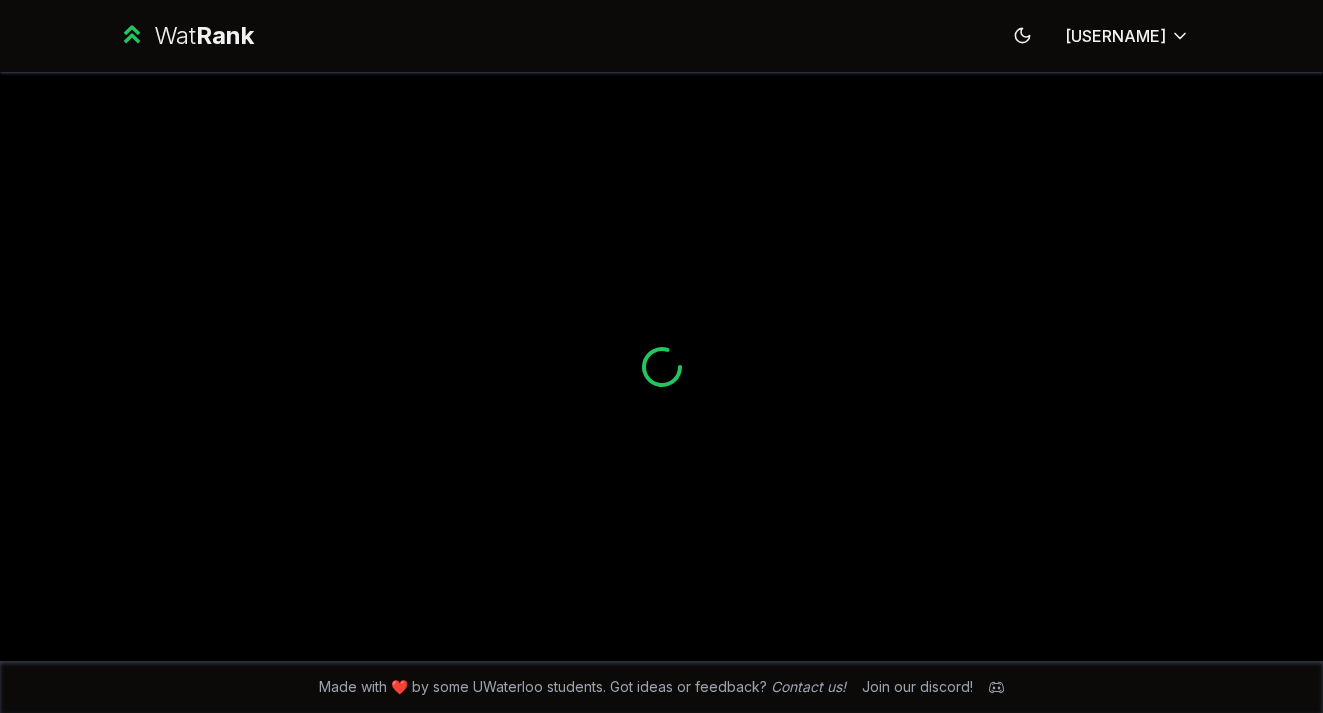 scroll, scrollTop: 0, scrollLeft: 0, axis: both 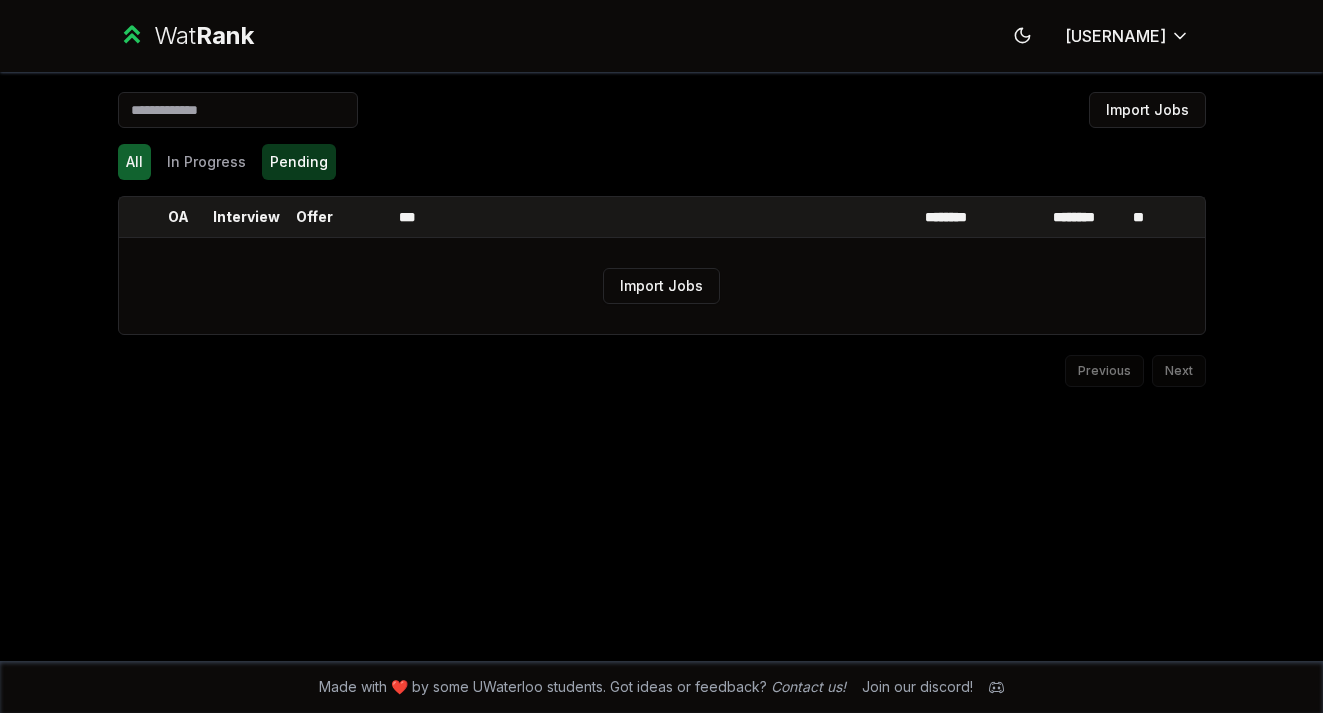 click on "Pending" at bounding box center (299, 162) 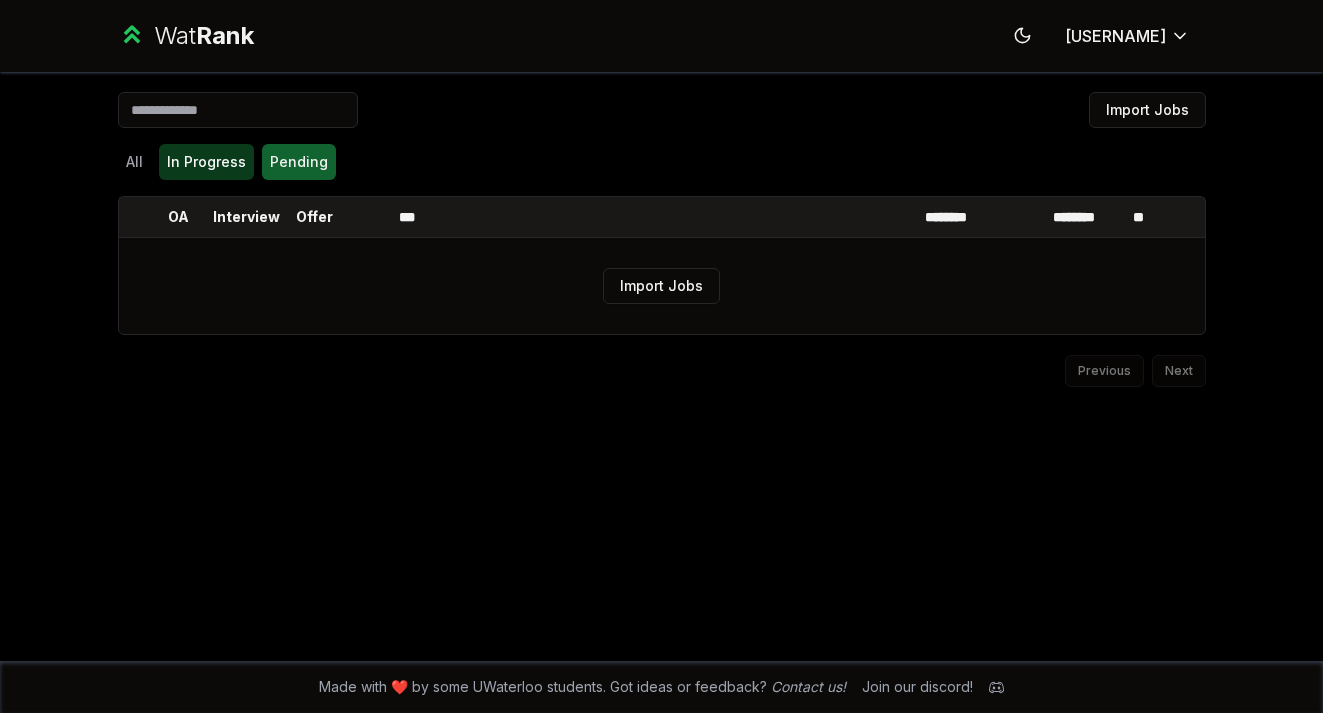 click on "In Progress" at bounding box center (206, 162) 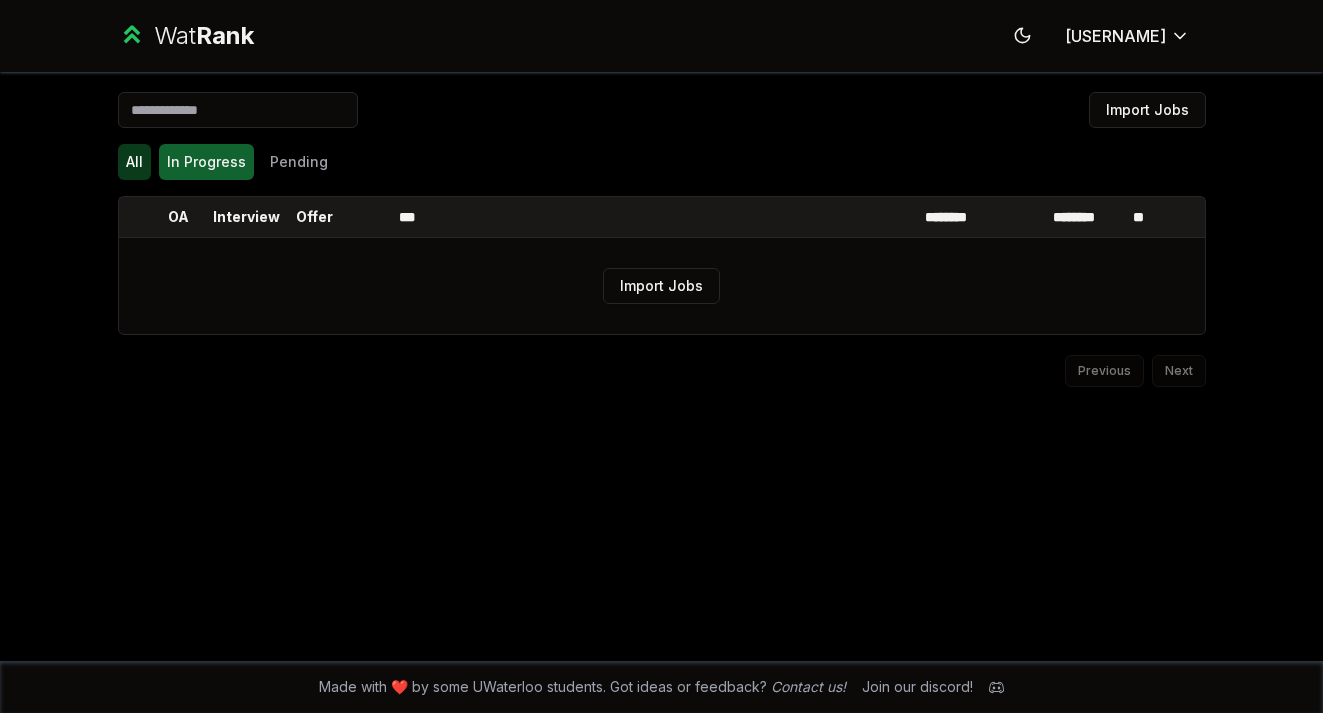 click on "All" at bounding box center (134, 162) 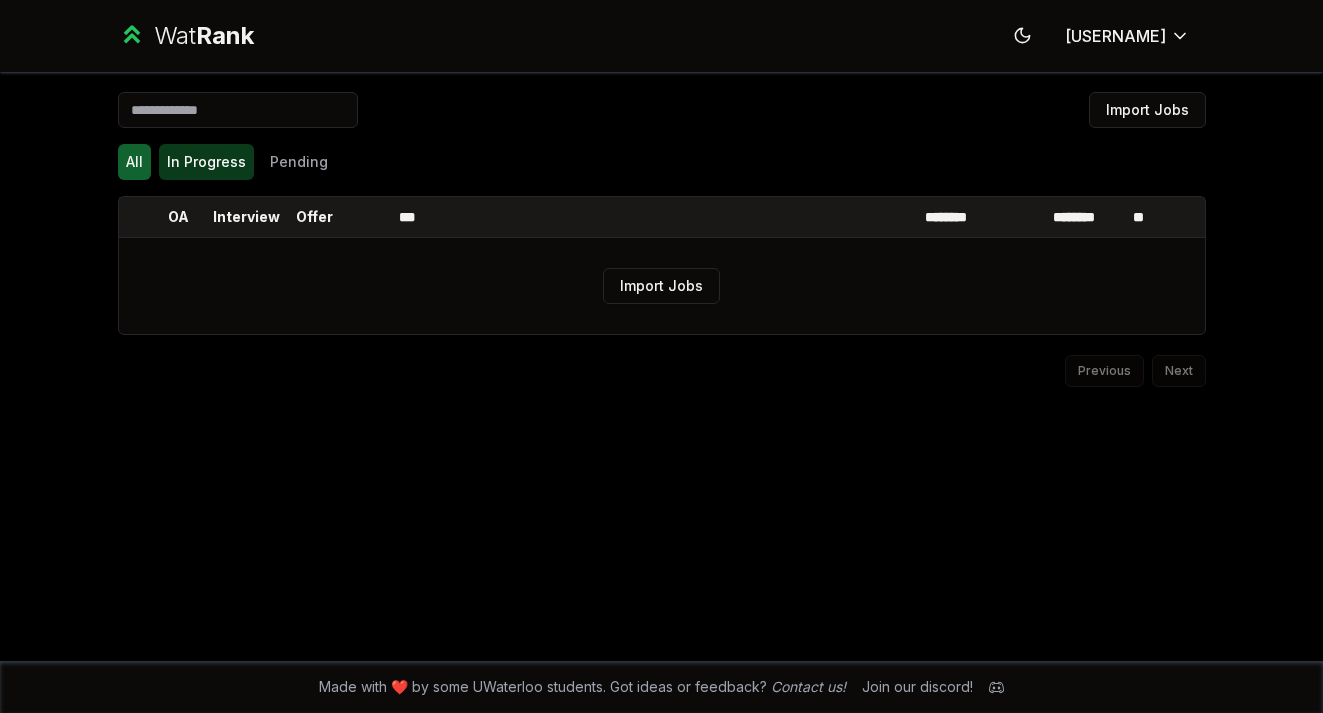 click on "In Progress" at bounding box center (206, 162) 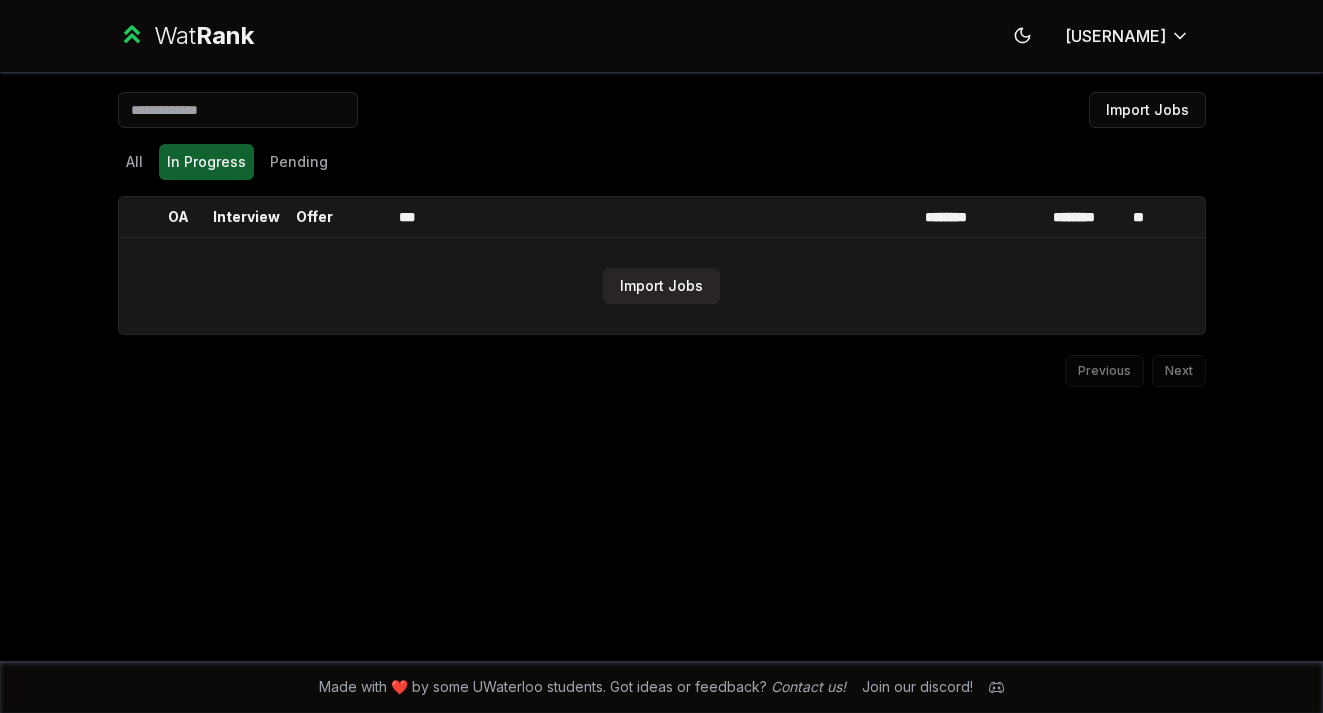 click on "Import Jobs" at bounding box center (661, 286) 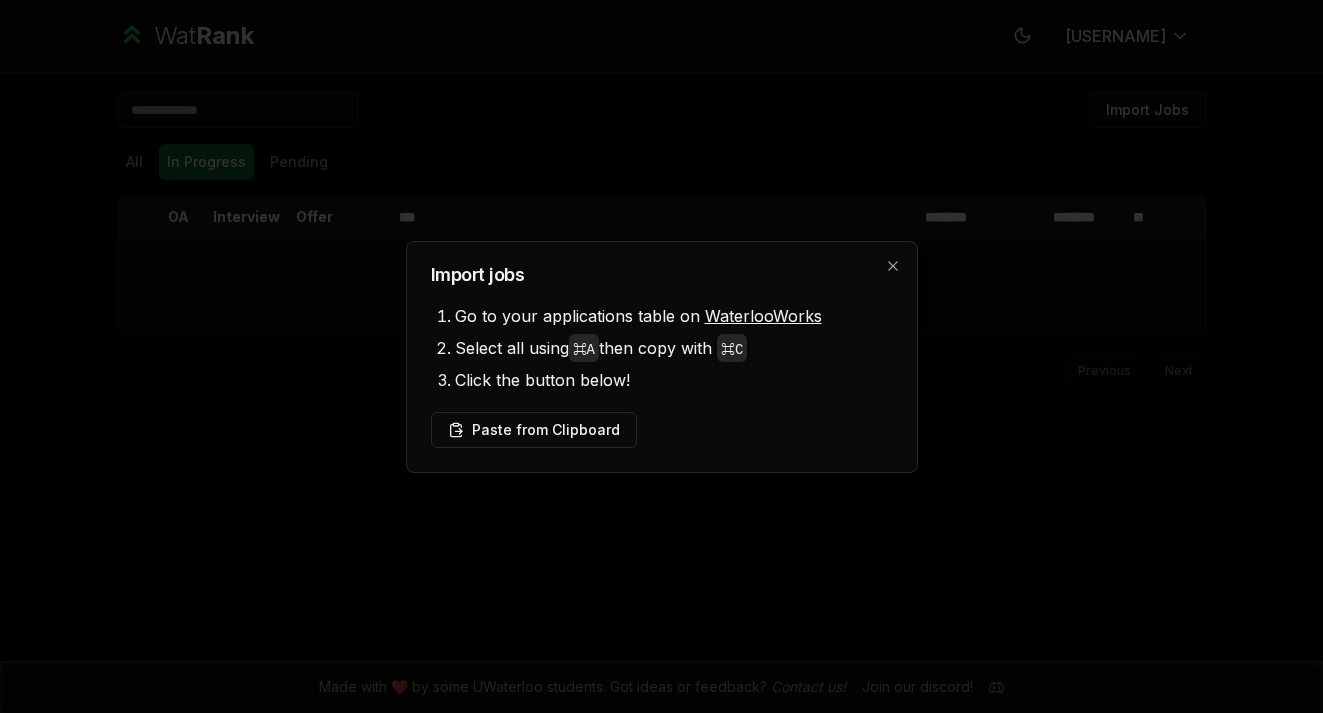 click on "WaterlooWorks" at bounding box center (763, 316) 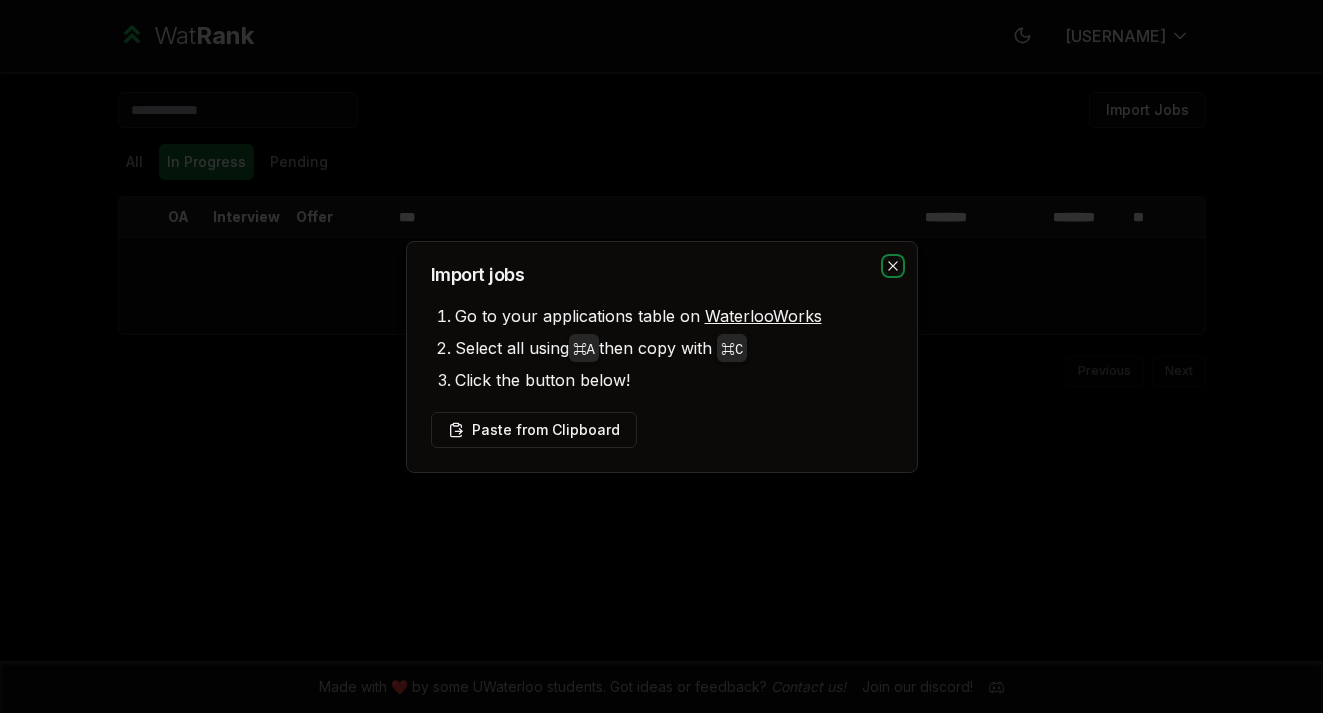 click 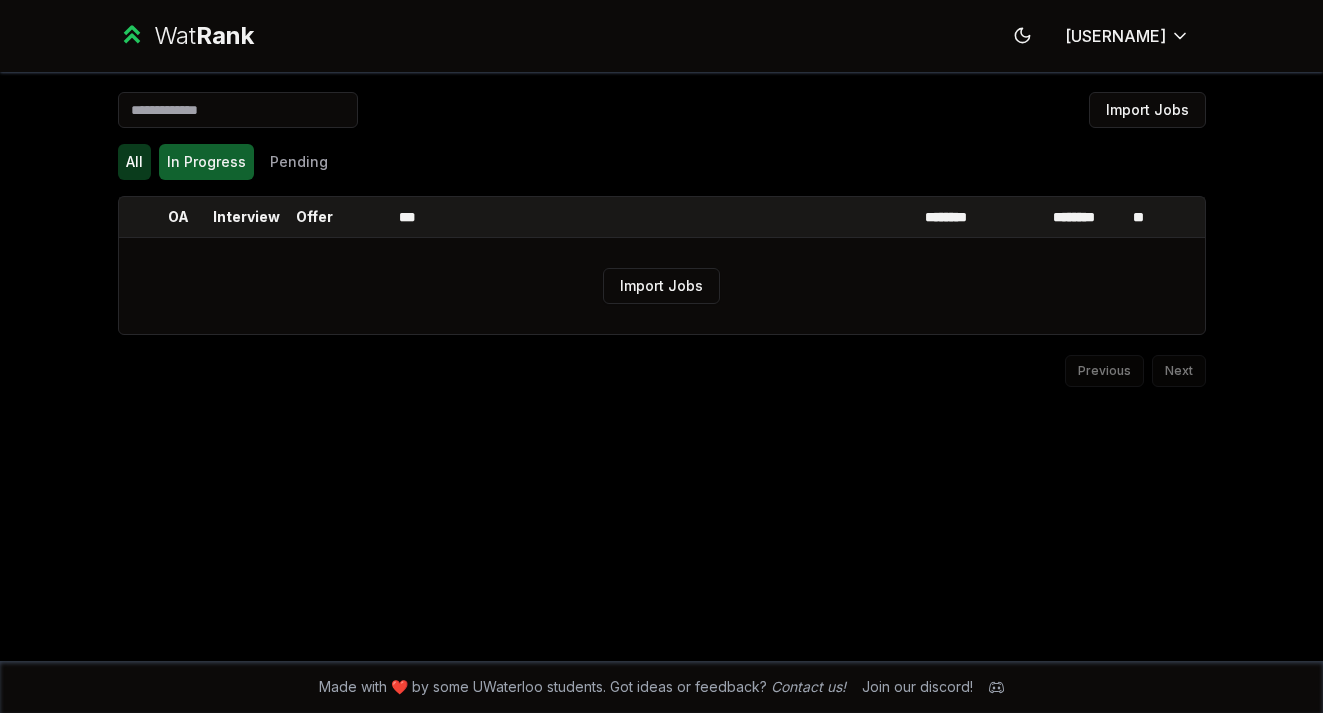click on "All" at bounding box center (134, 162) 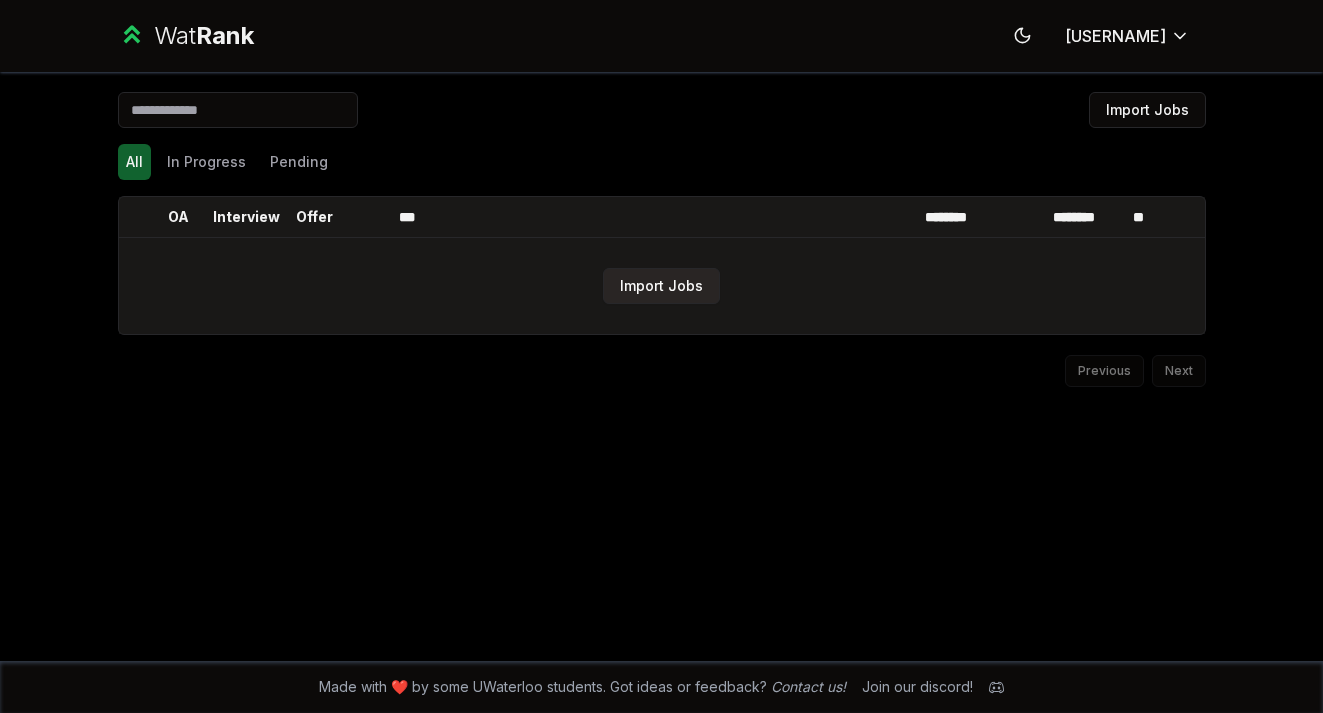 click on "Import Jobs" at bounding box center (661, 286) 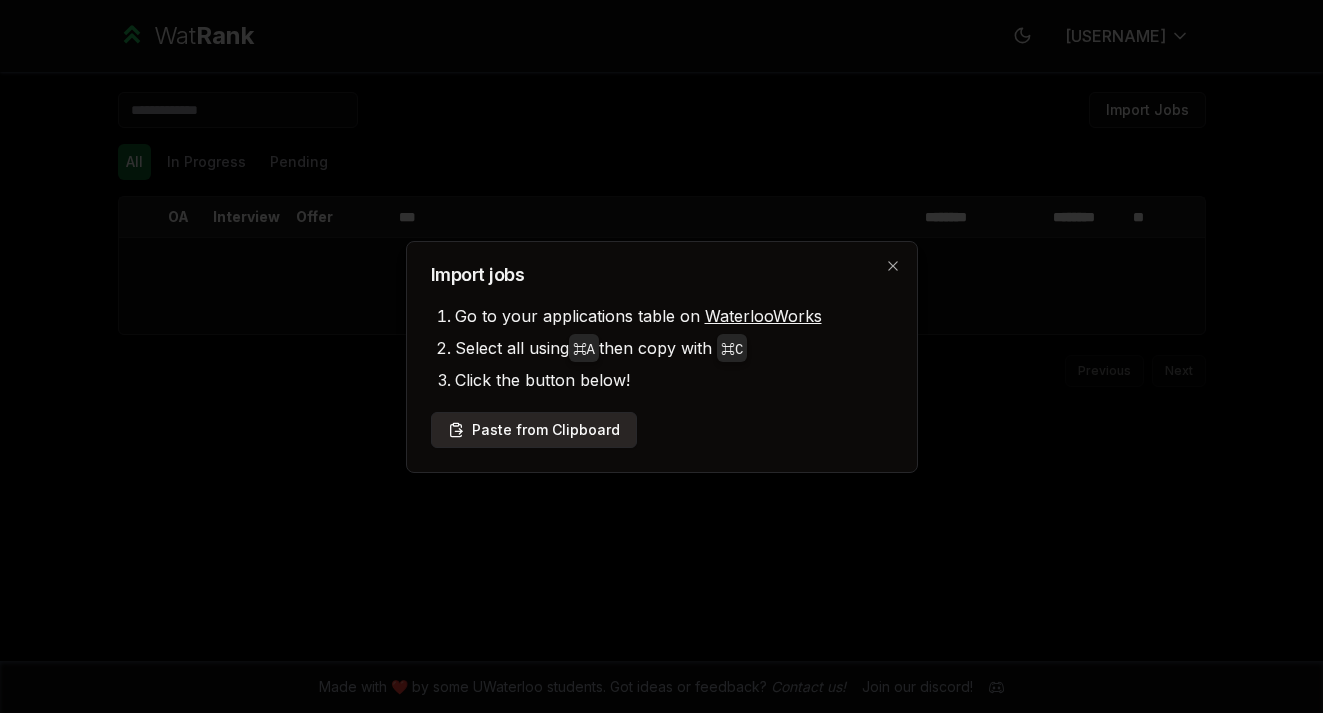 click on "Paste from Clipboard" at bounding box center (534, 430) 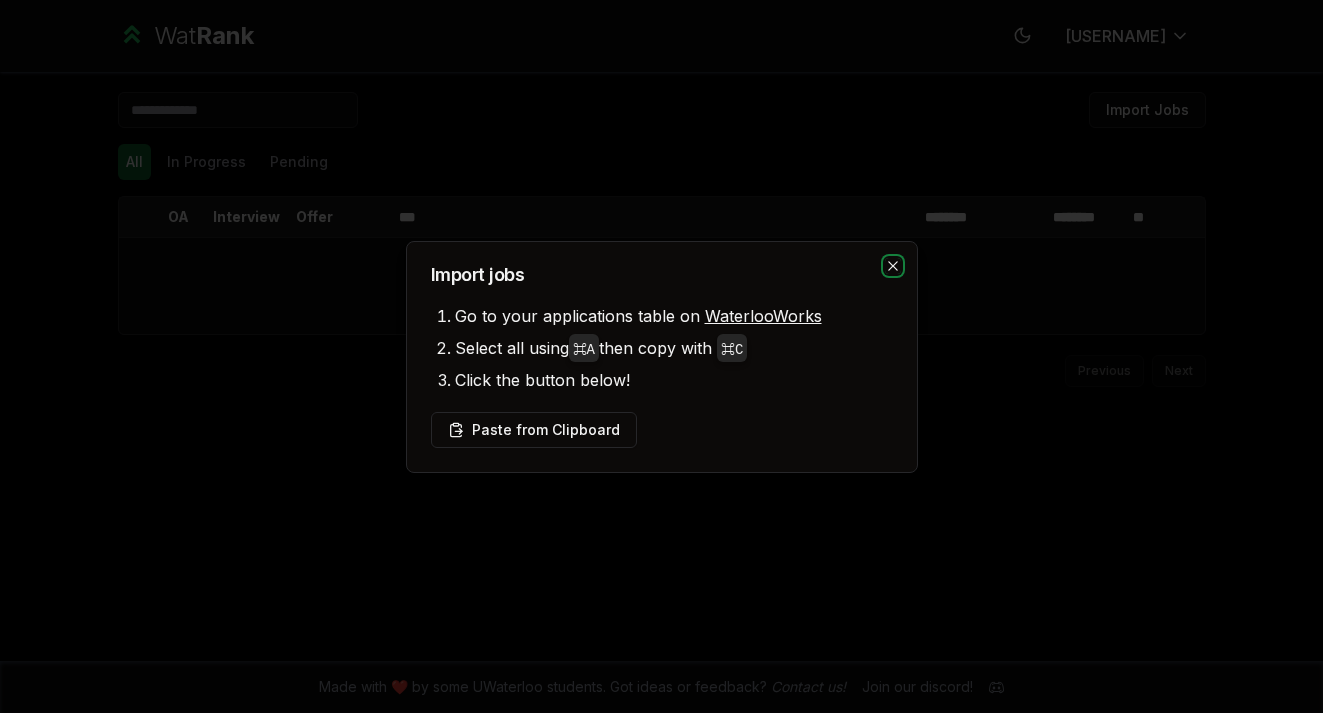 click 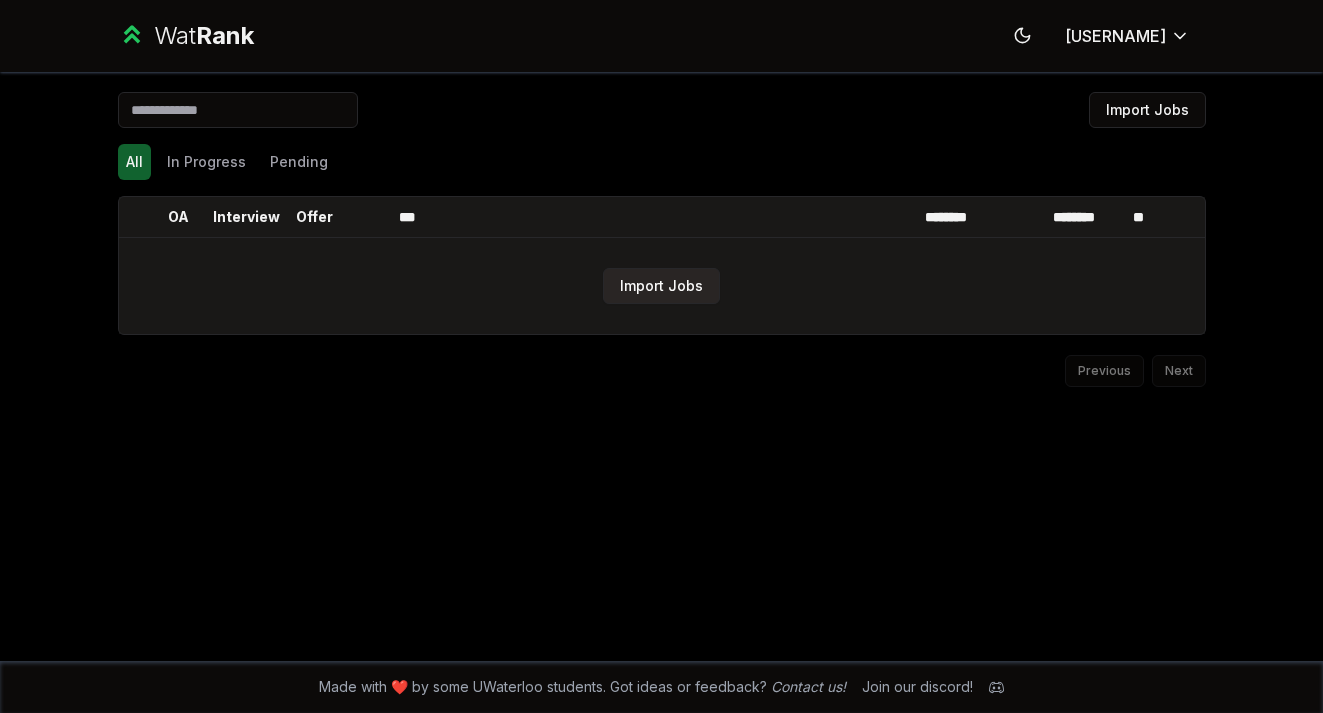 click on "Import Jobs" at bounding box center (661, 286) 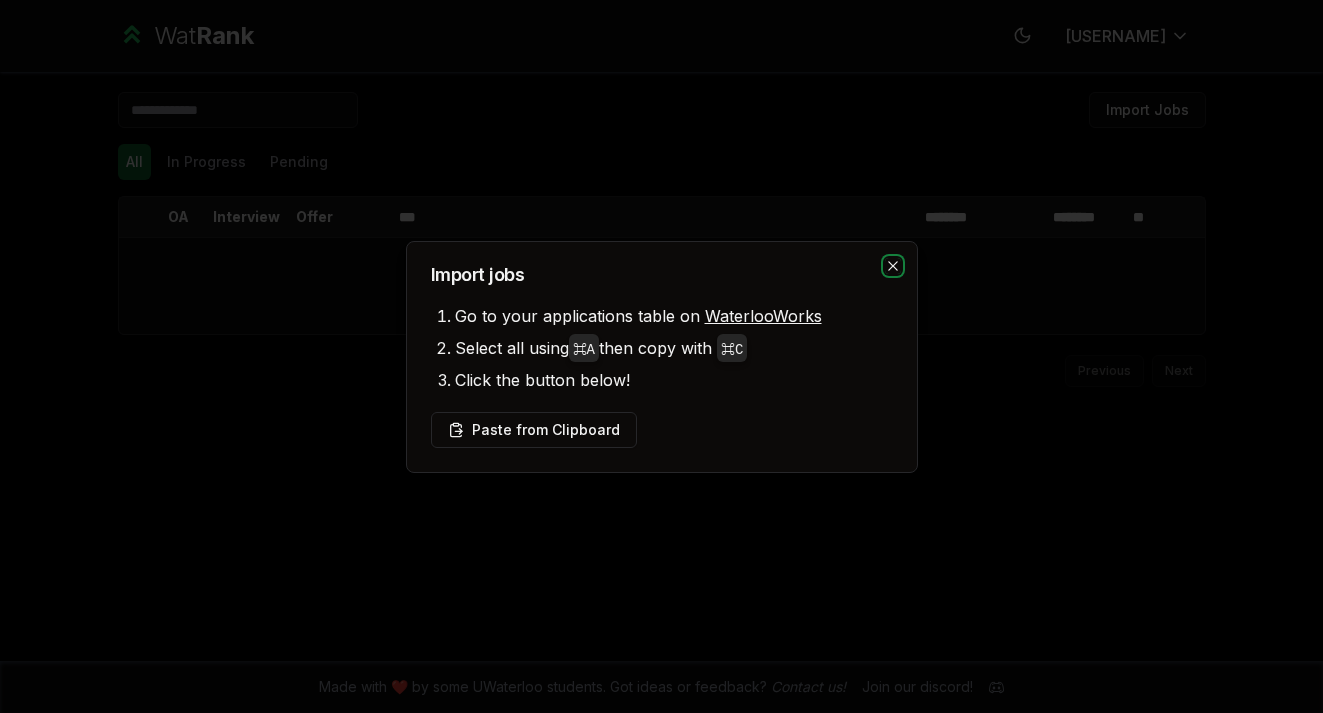click 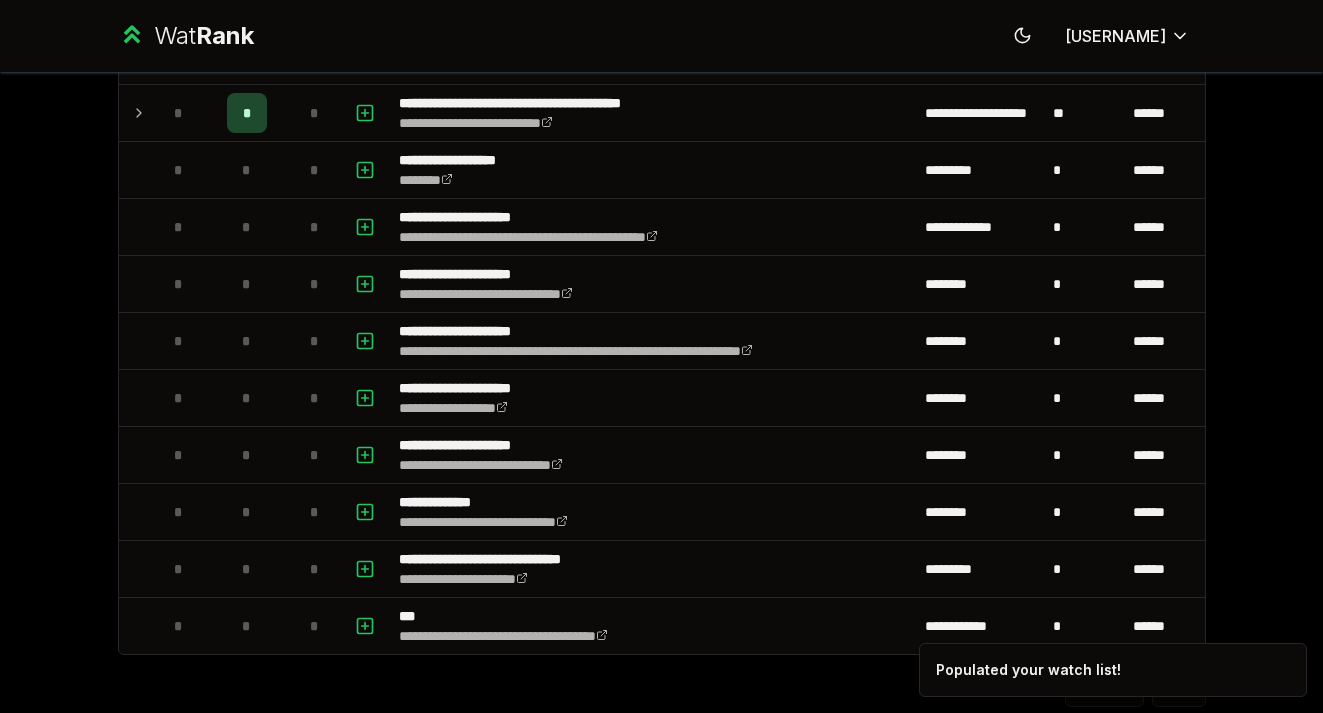 scroll, scrollTop: 2232, scrollLeft: 0, axis: vertical 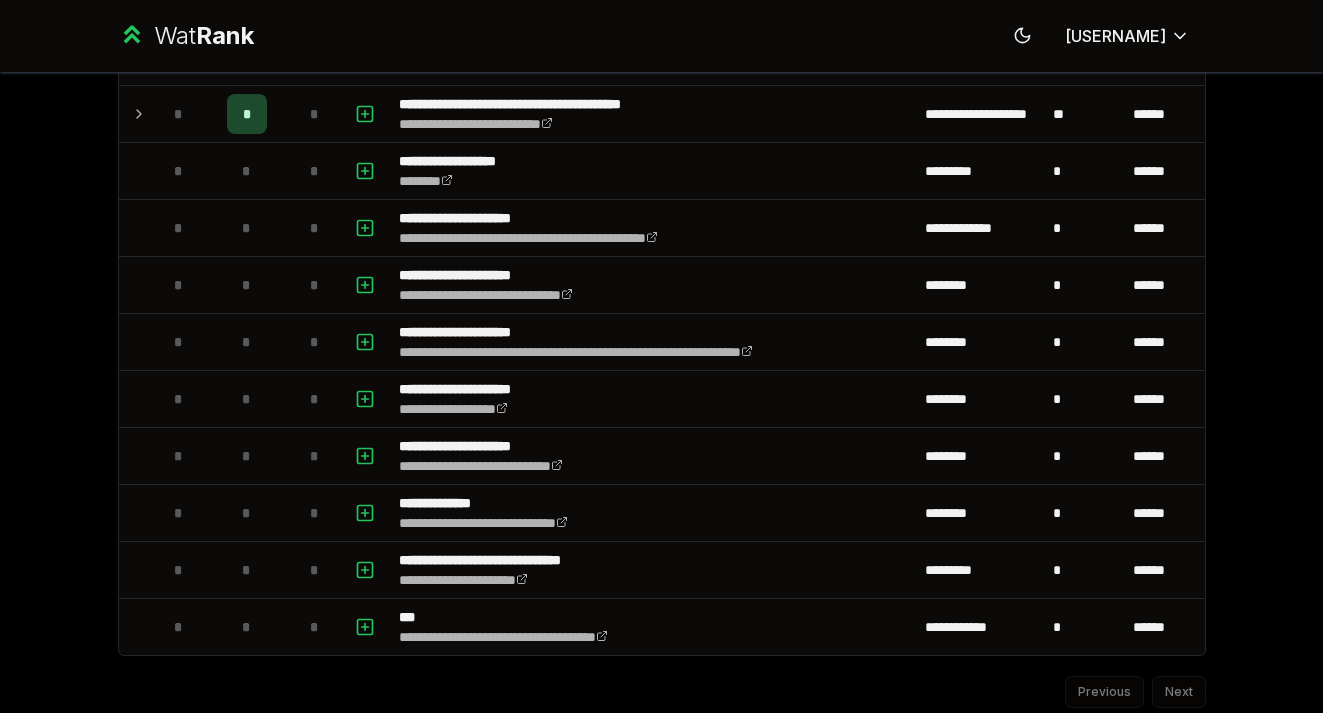 click on "**********" at bounding box center (661, 356) 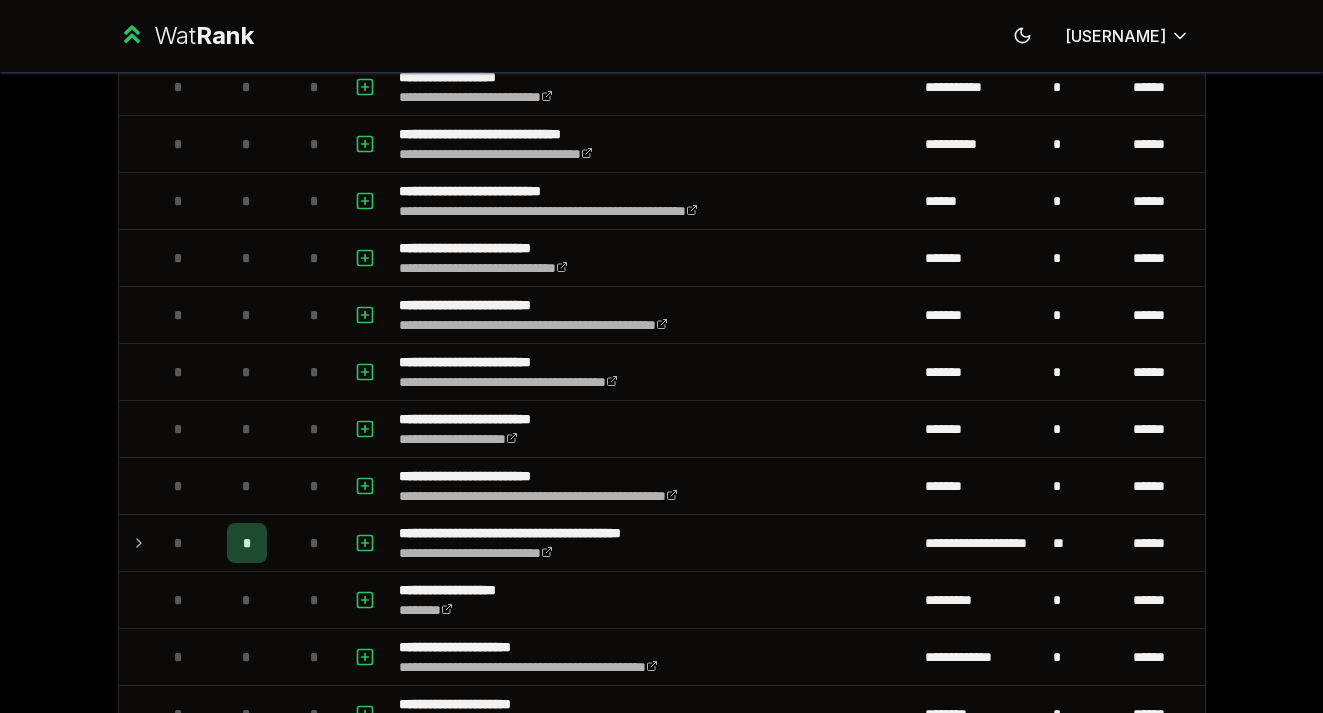 scroll, scrollTop: 1798, scrollLeft: 0, axis: vertical 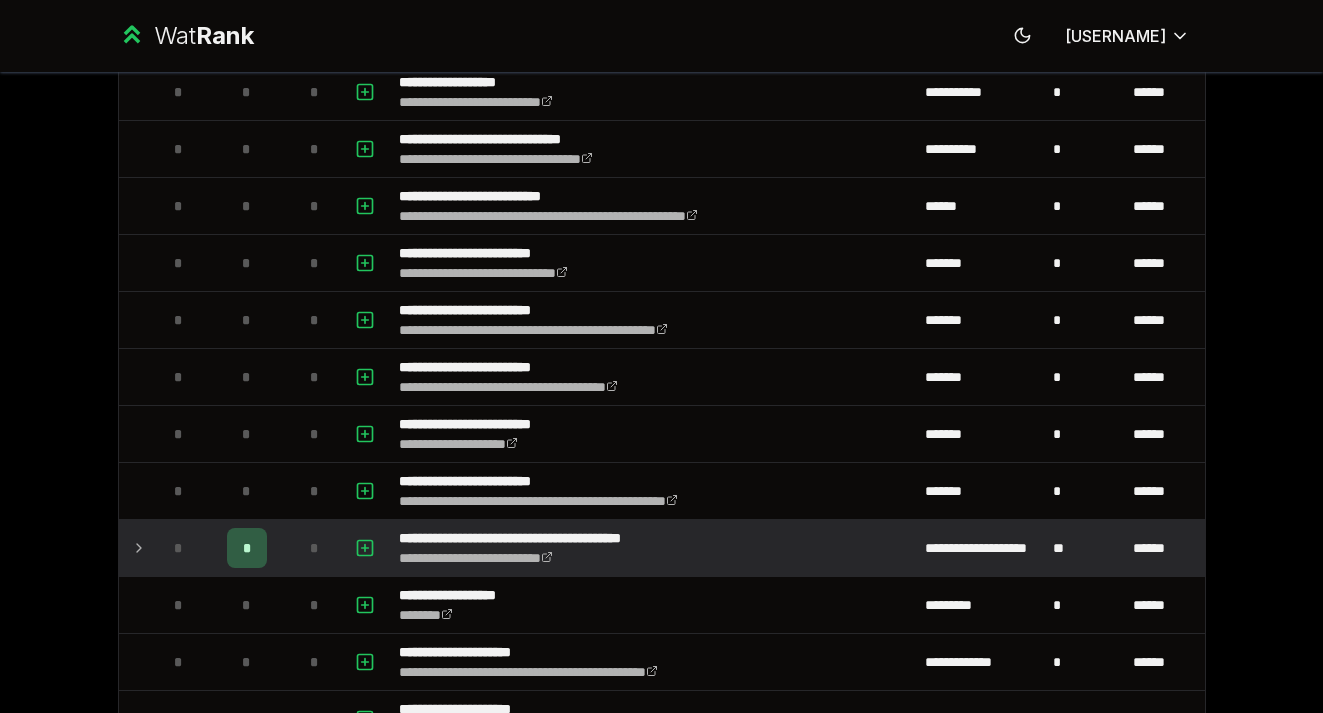 click on "*" at bounding box center (247, 548) 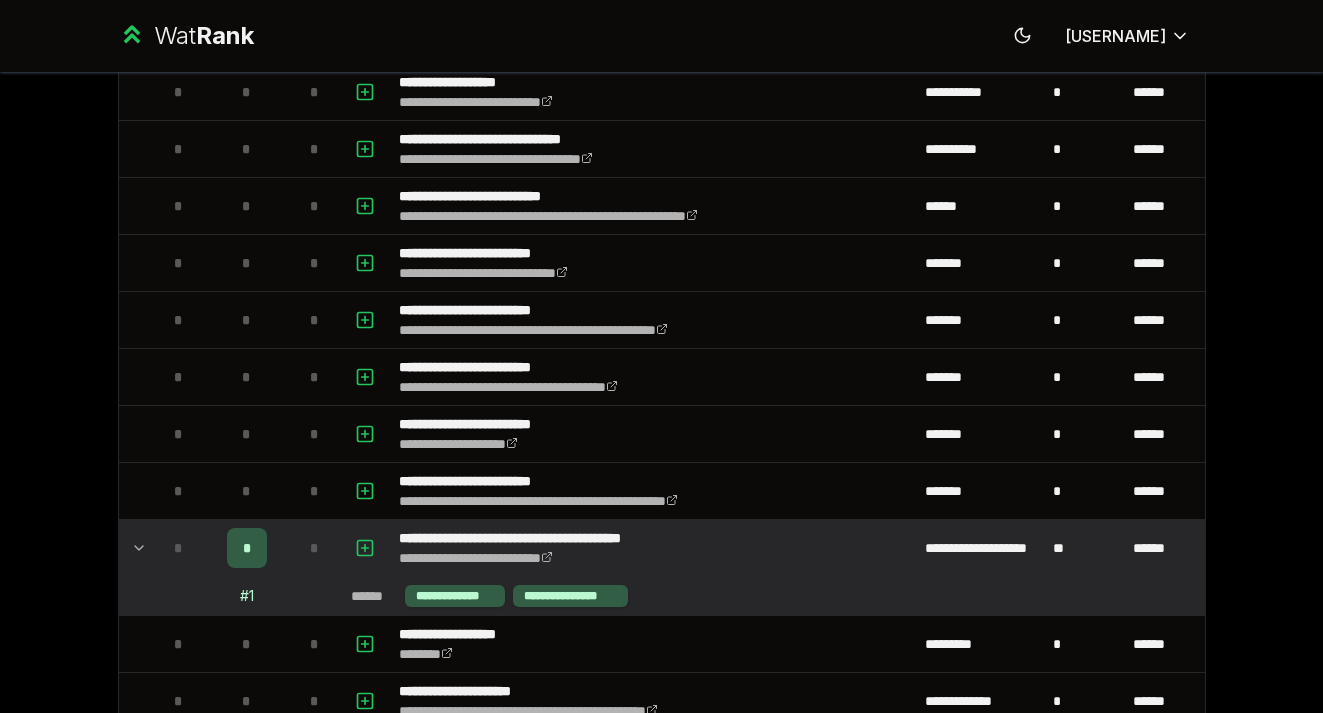 click on "*" at bounding box center (246, 548) 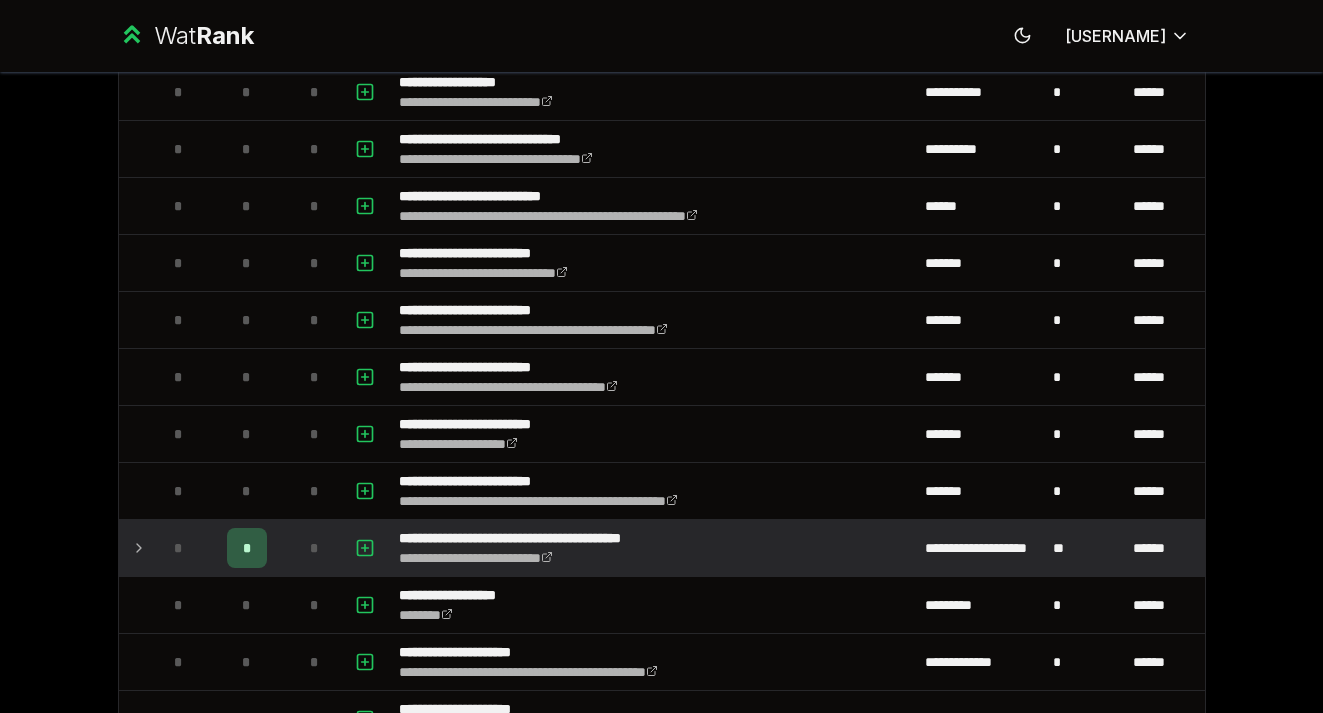 click on "*" at bounding box center [179, 548] 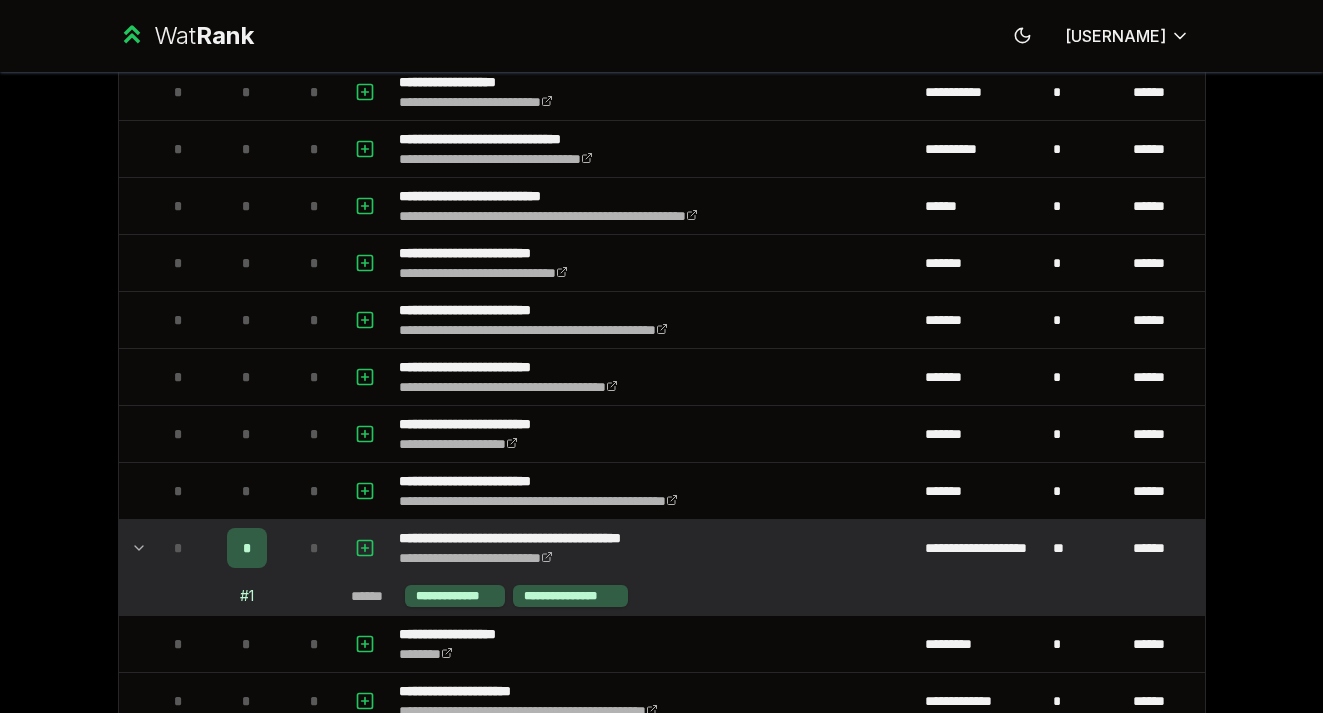 click on "*" at bounding box center [247, 548] 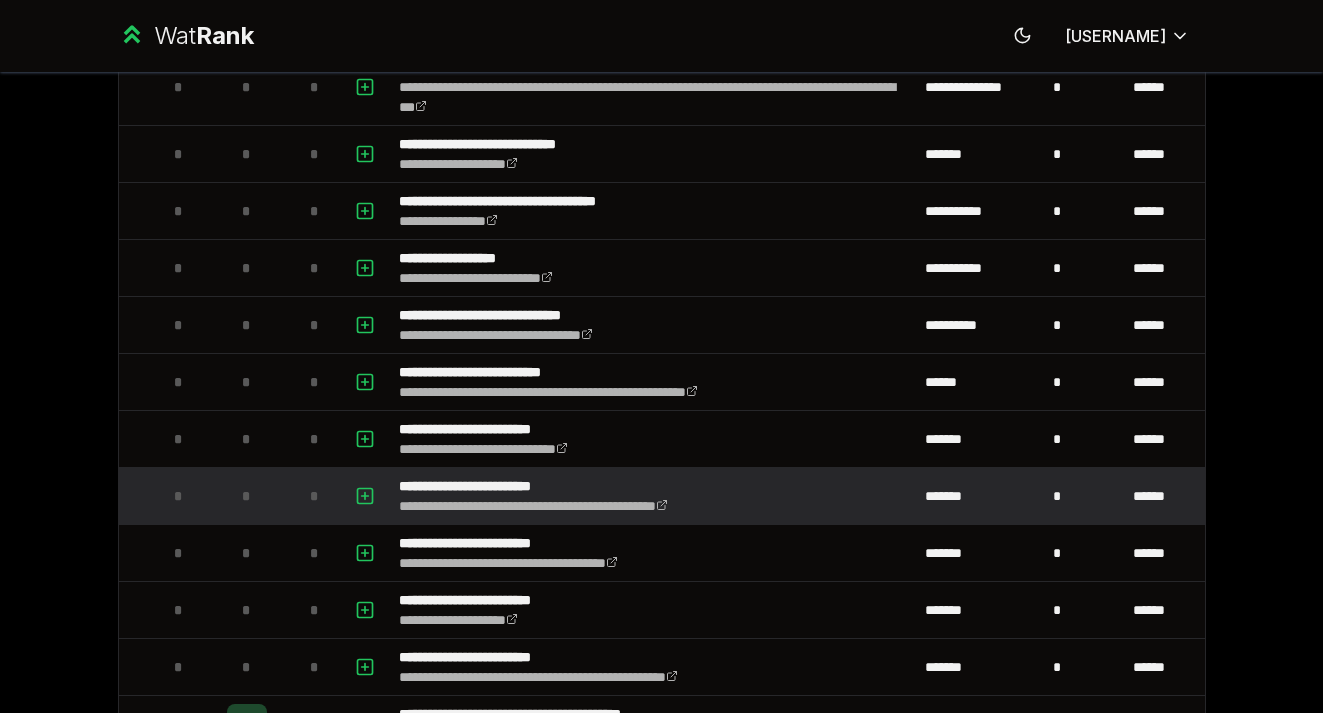 scroll, scrollTop: 1897, scrollLeft: 0, axis: vertical 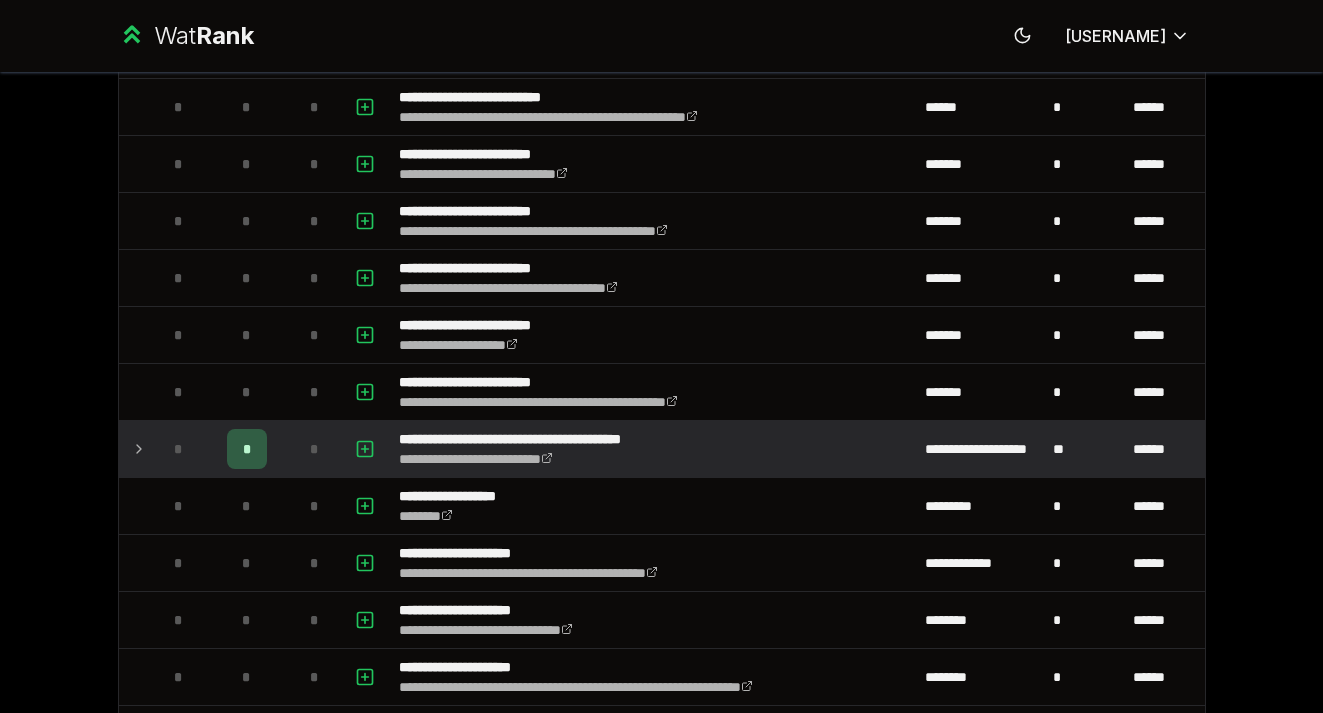 click on "*" at bounding box center [247, 449] 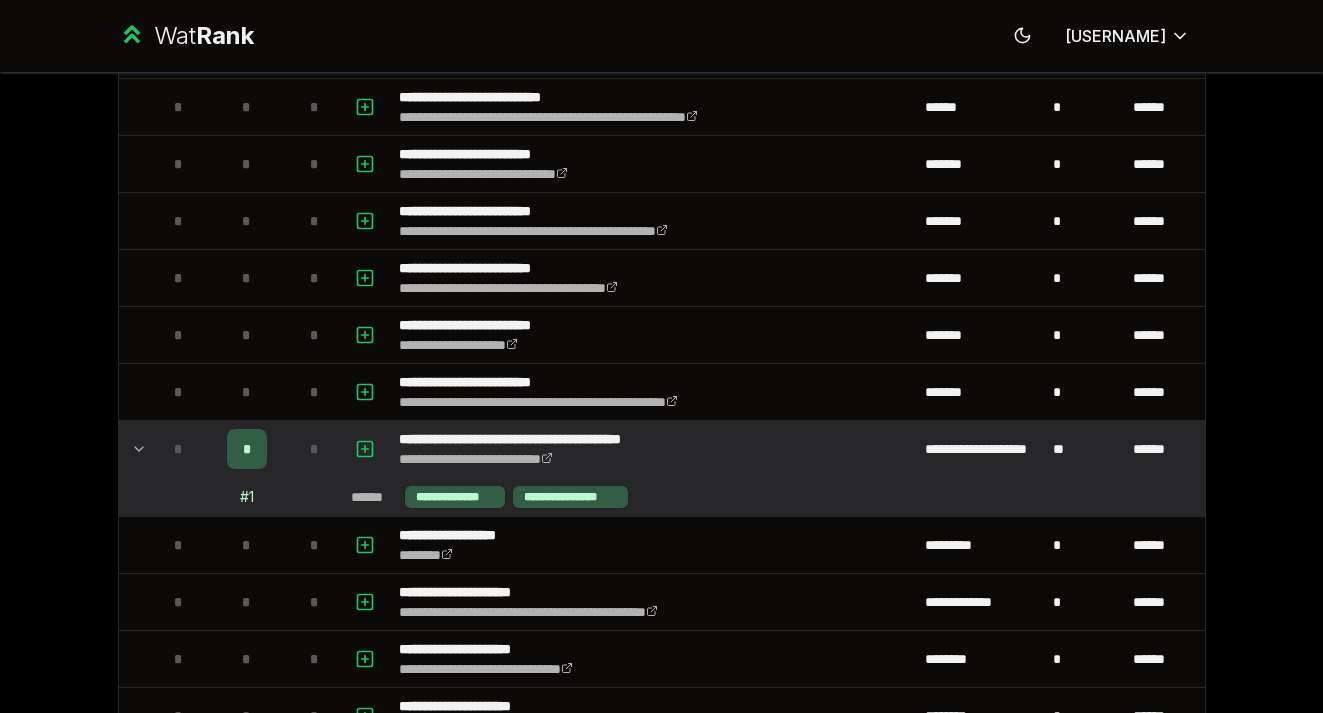 click on "*" at bounding box center (314, 449) 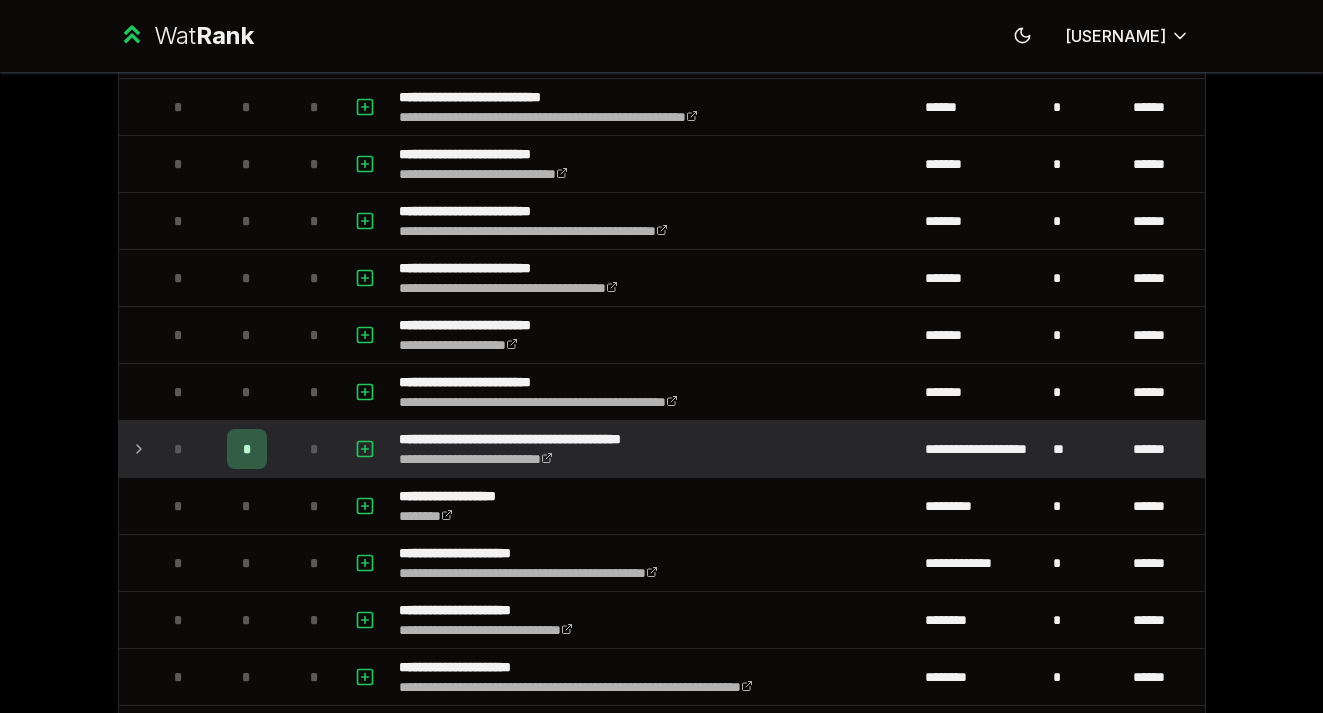 click on "*" at bounding box center [314, 449] 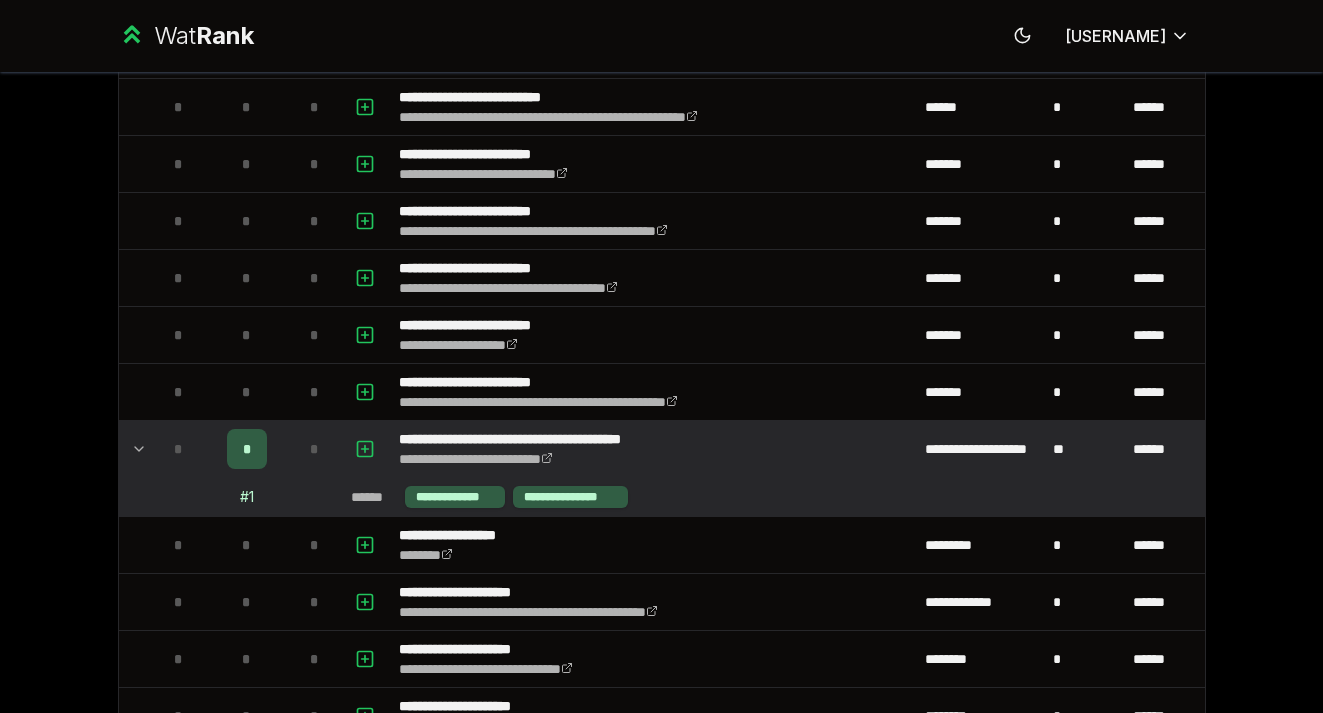 click on "*" at bounding box center (247, 449) 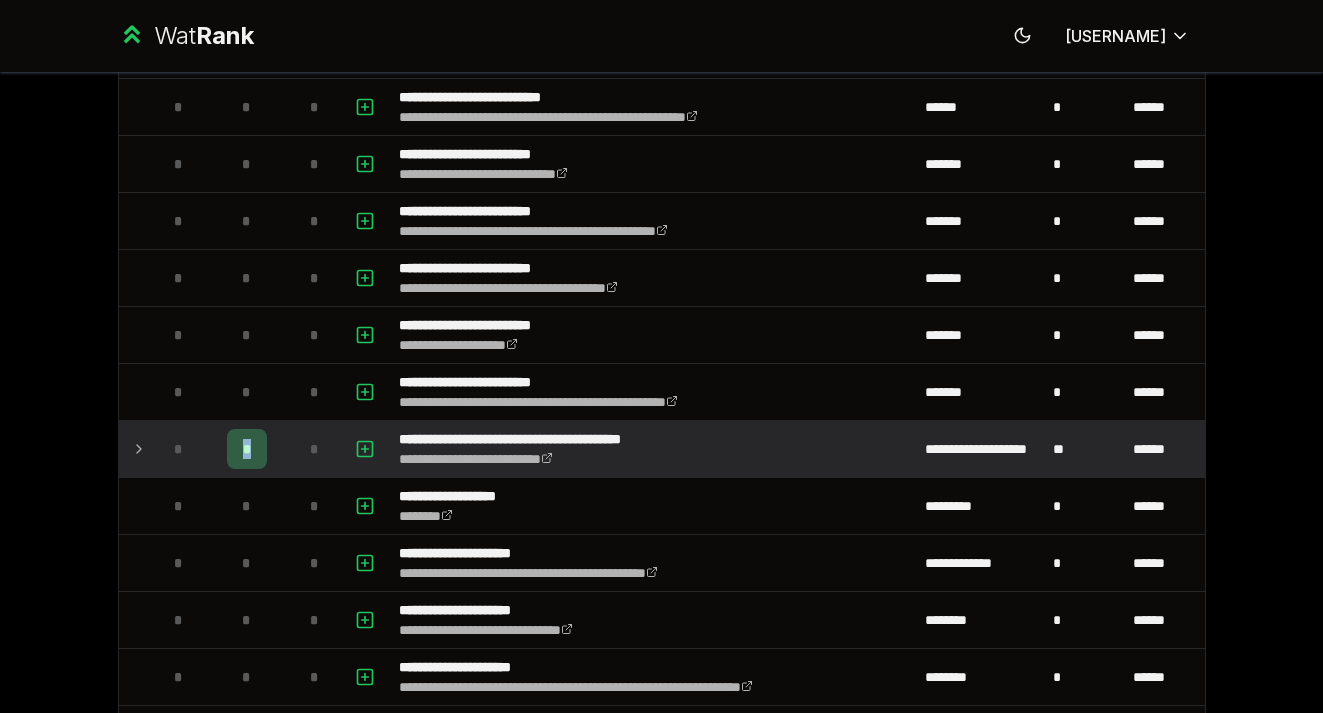 click on "*" at bounding box center [246, 449] 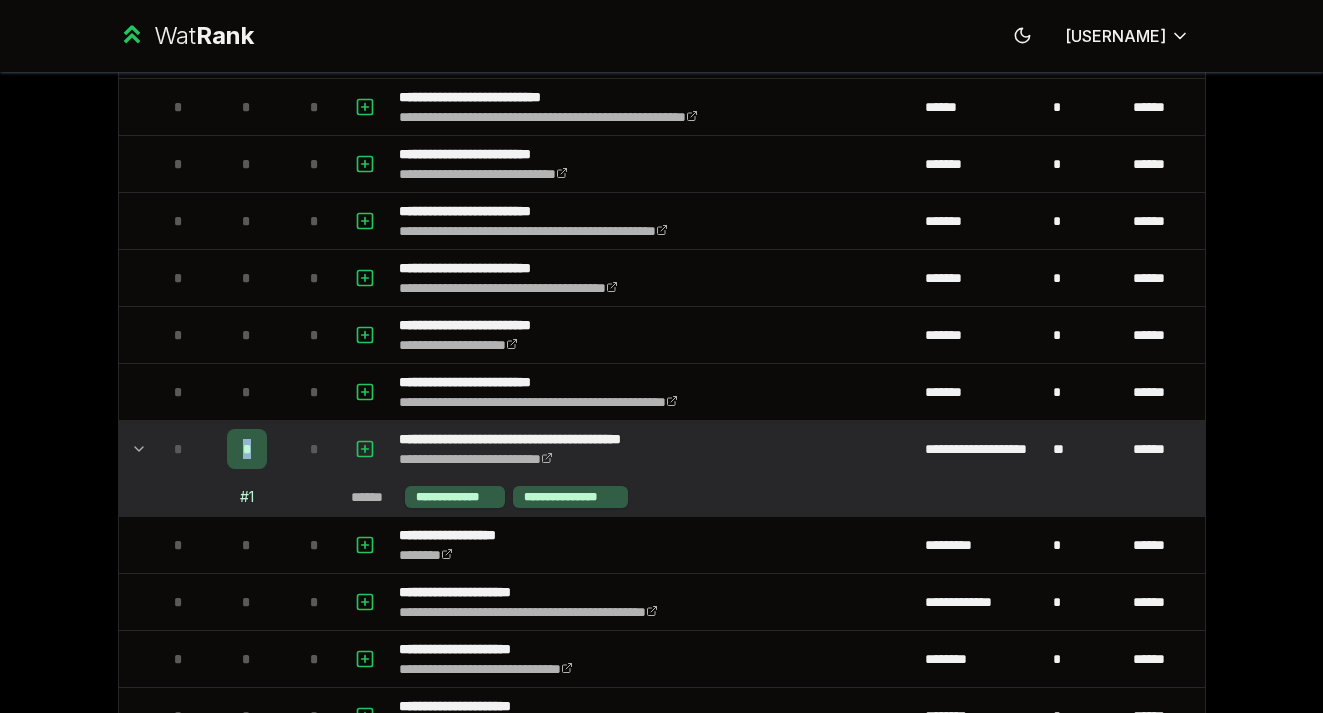 click on "*" at bounding box center [246, 449] 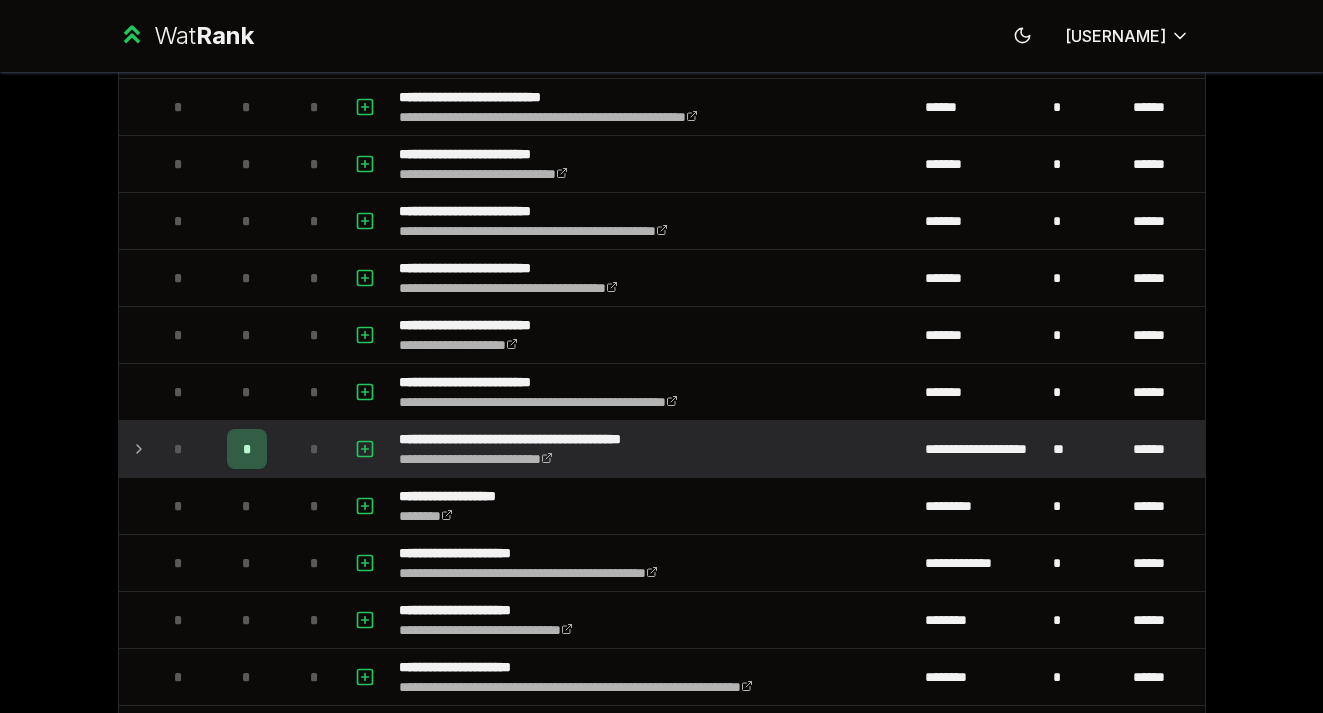 click 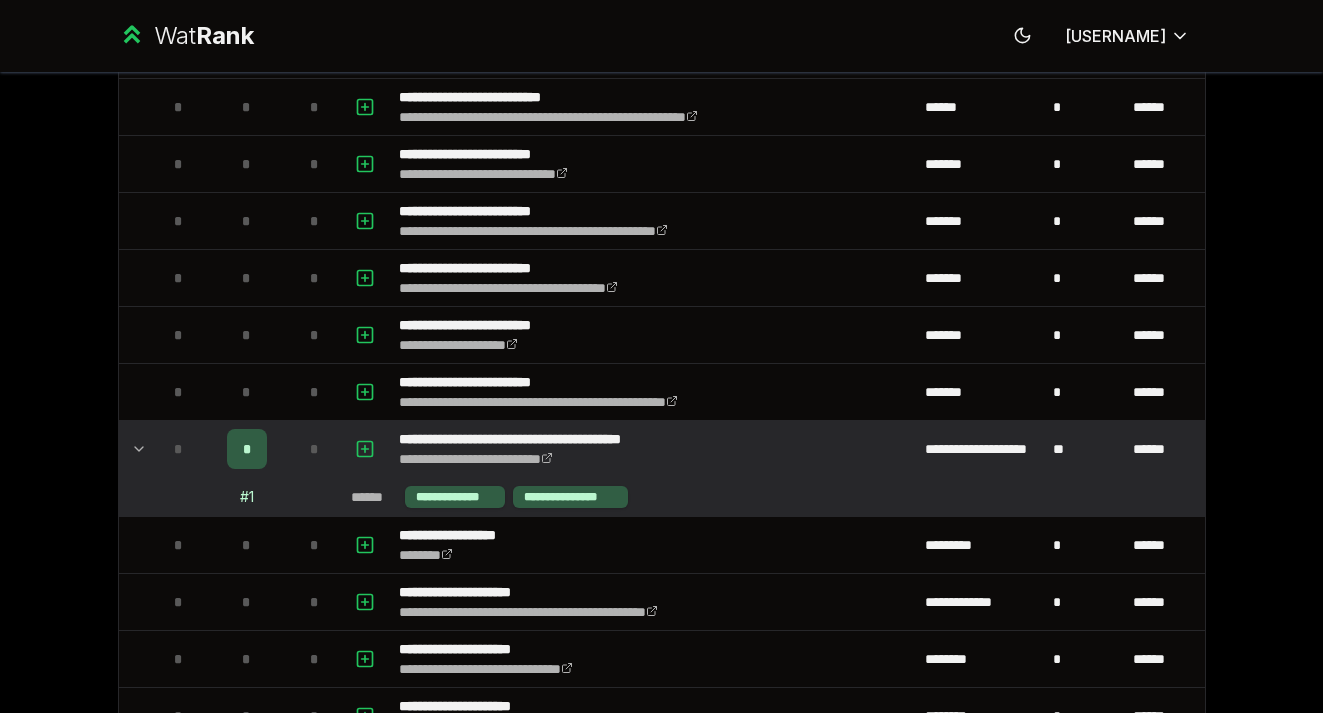 click on "# 1" at bounding box center [247, 497] 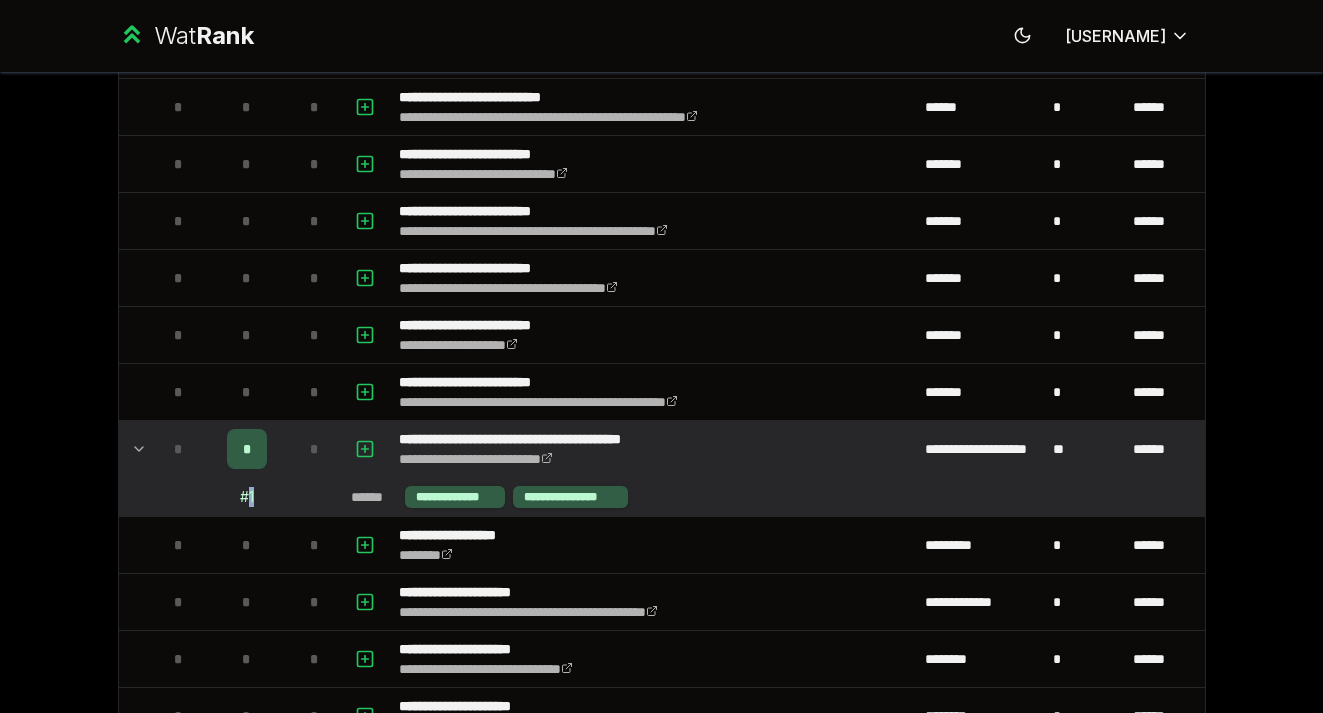 click on "# 1" at bounding box center (247, 497) 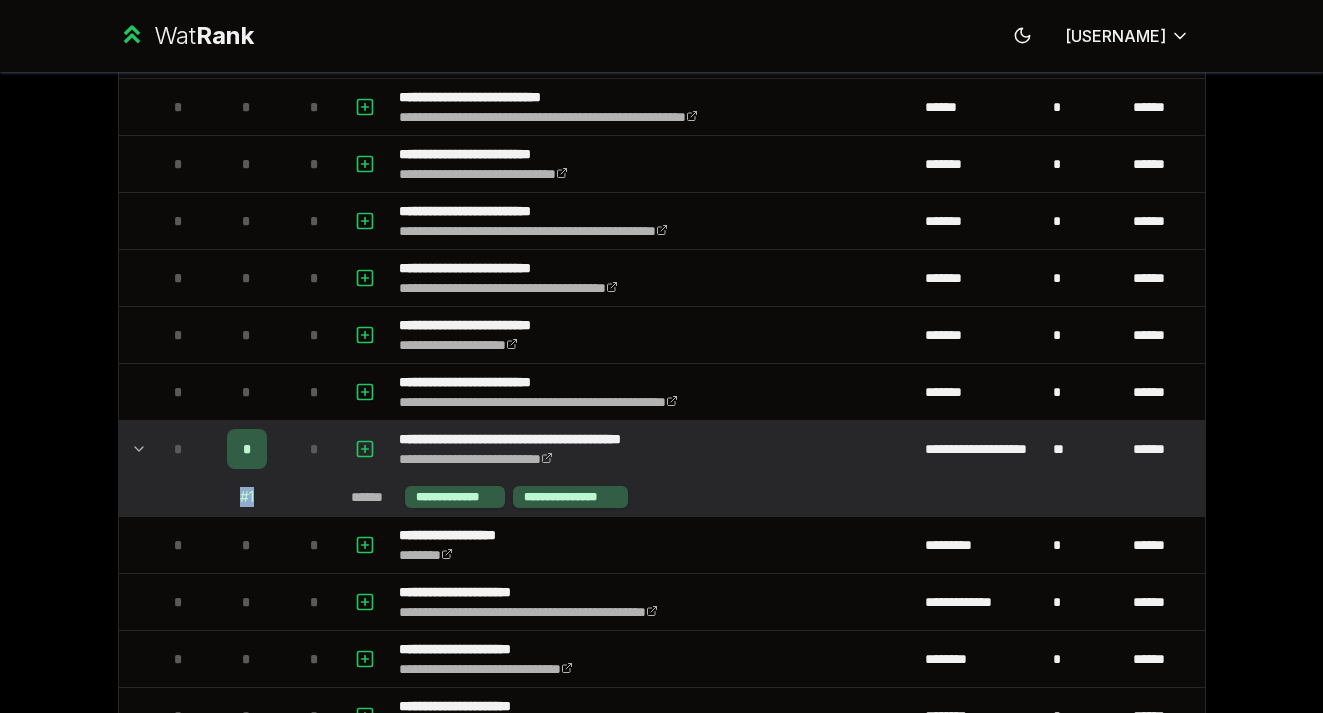 click on "# 1" at bounding box center (247, 497) 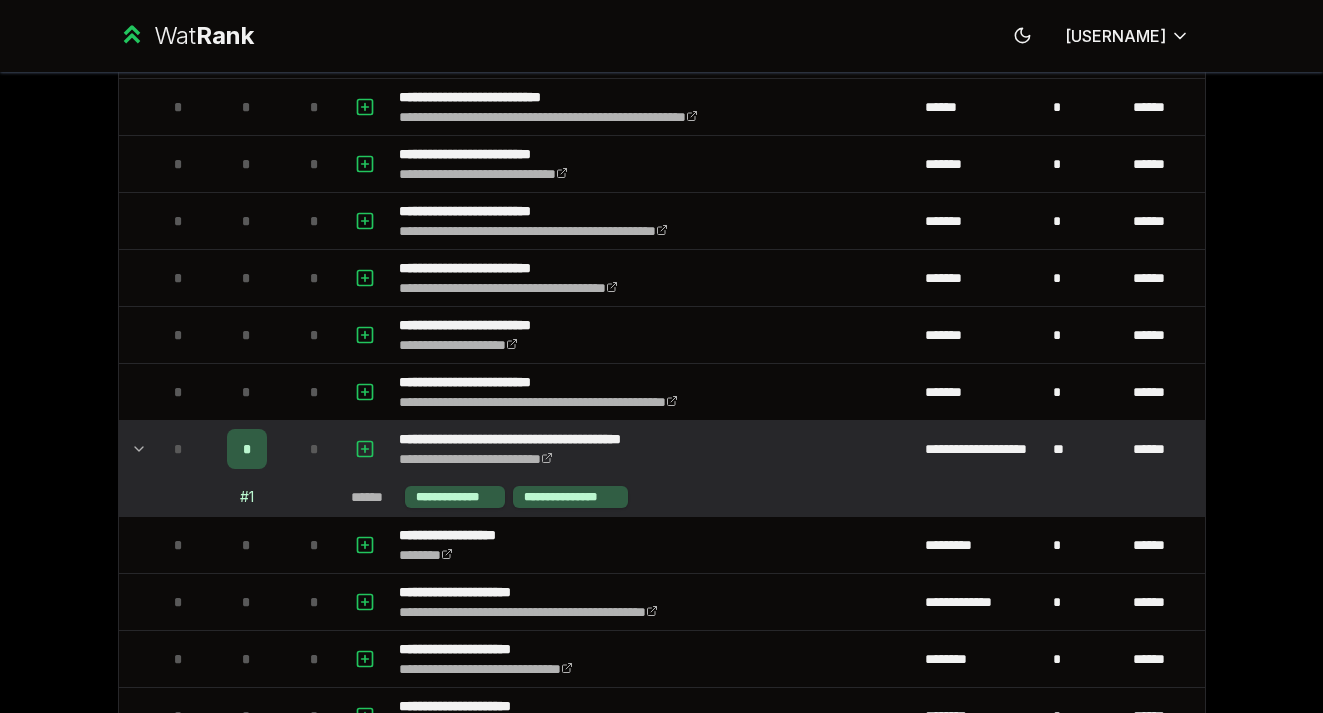 click on "*" at bounding box center [246, 449] 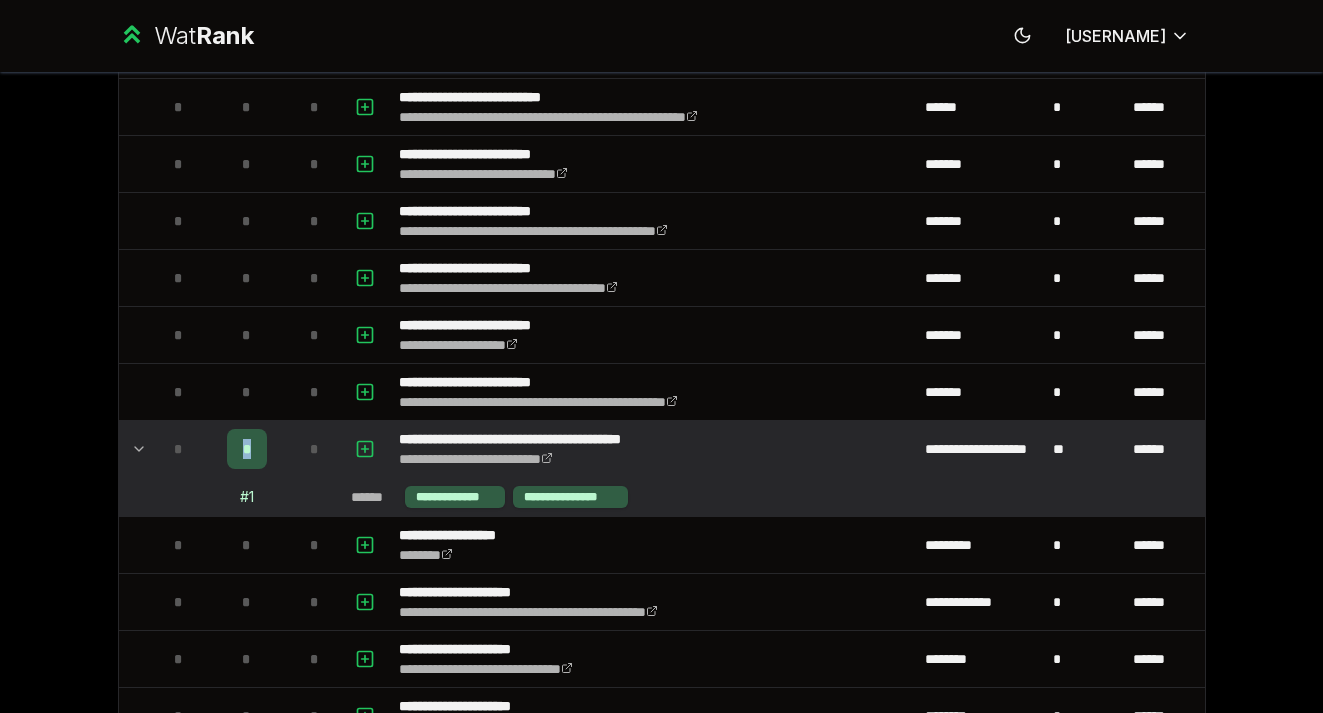 click on "*" at bounding box center (246, 449) 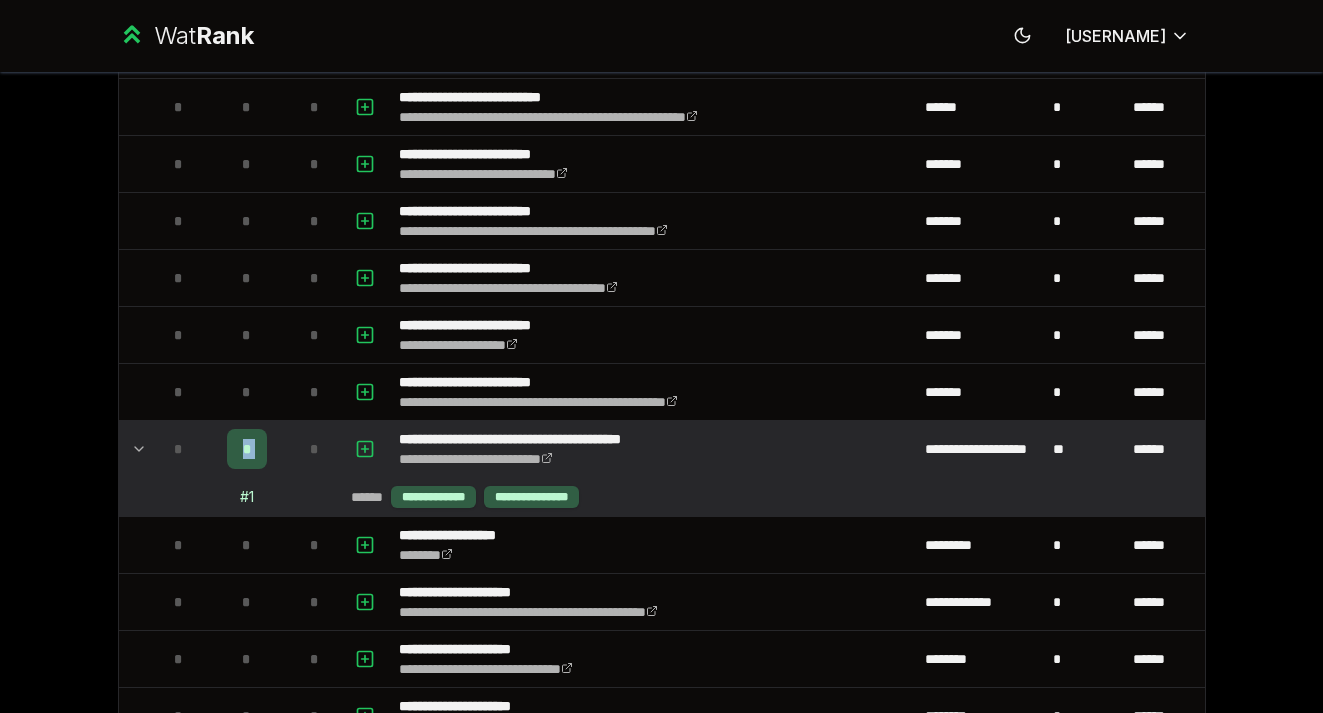 click on "*" at bounding box center [246, 449] 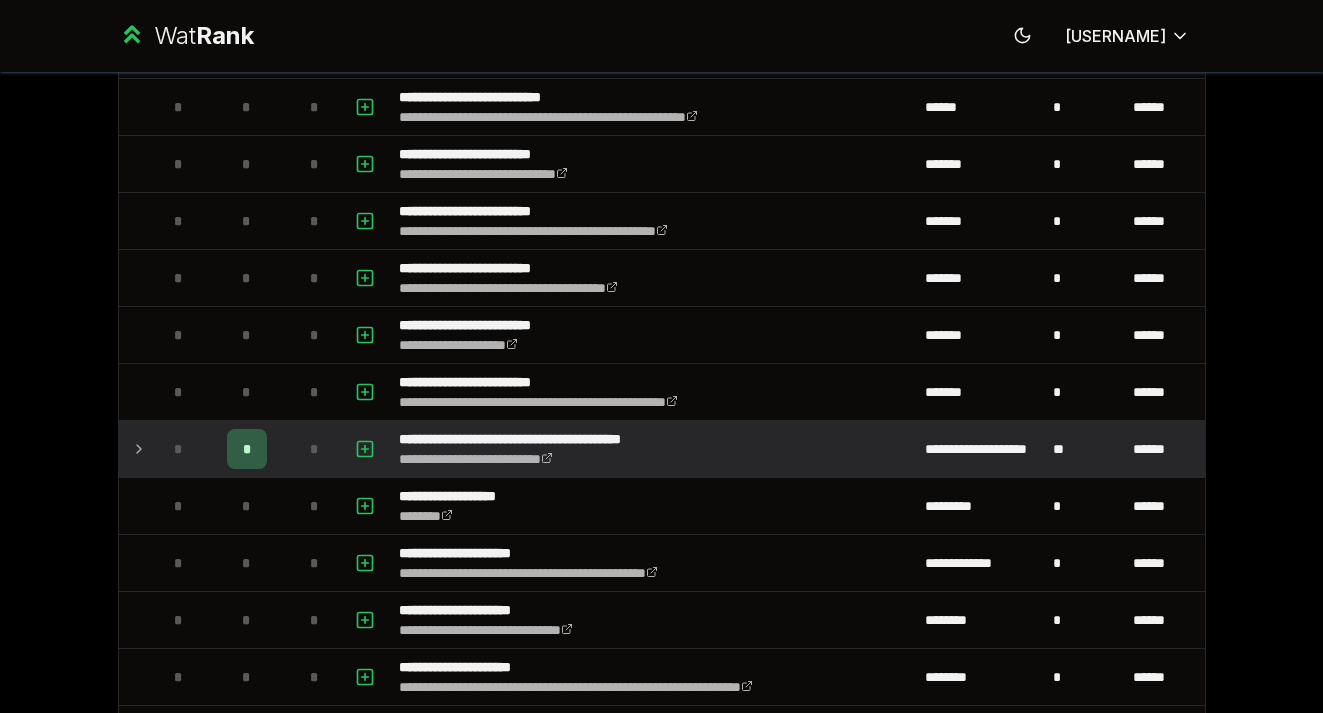 click on "*" at bounding box center [315, 449] 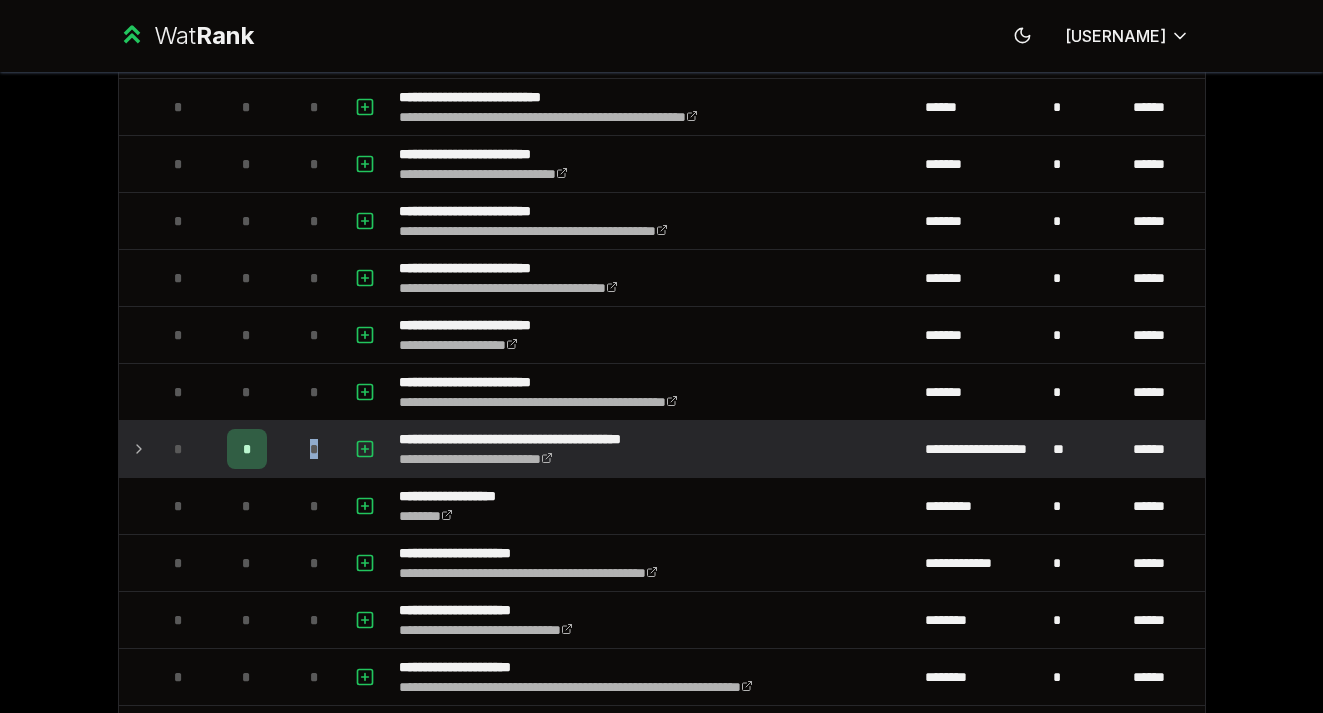 click on "*" at bounding box center (315, 449) 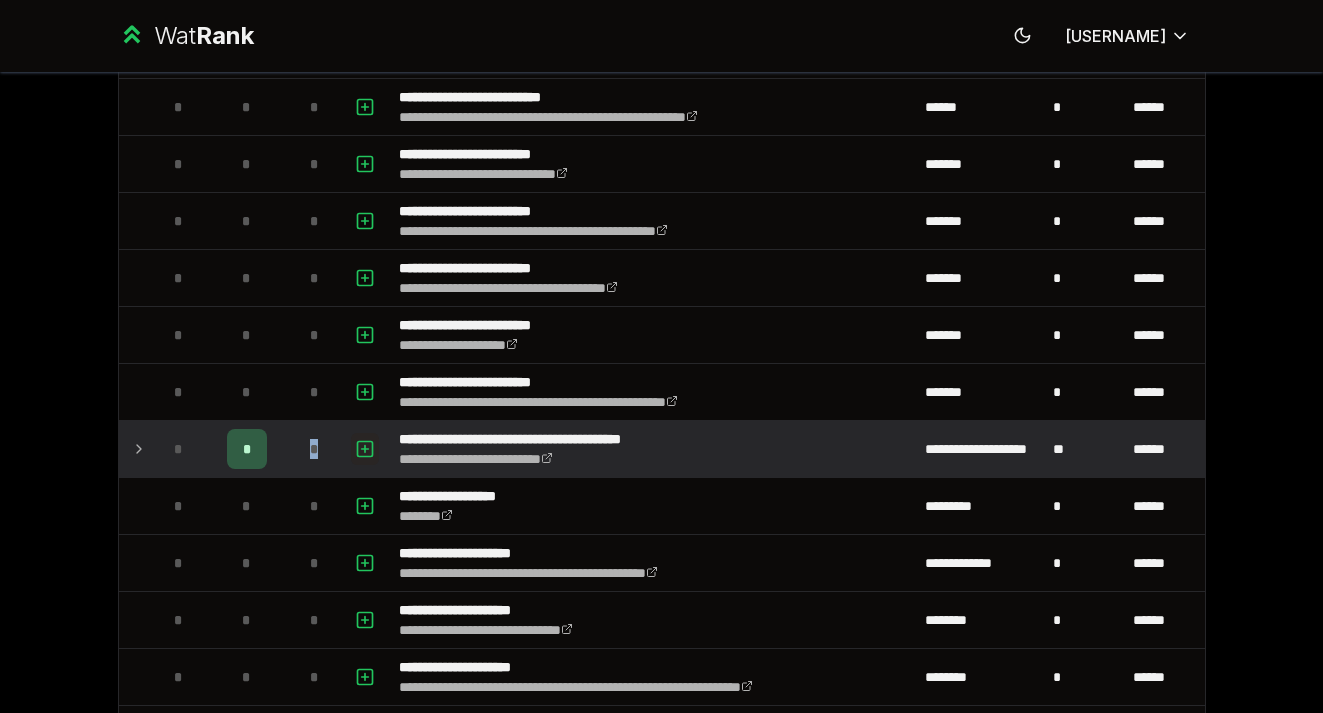 click 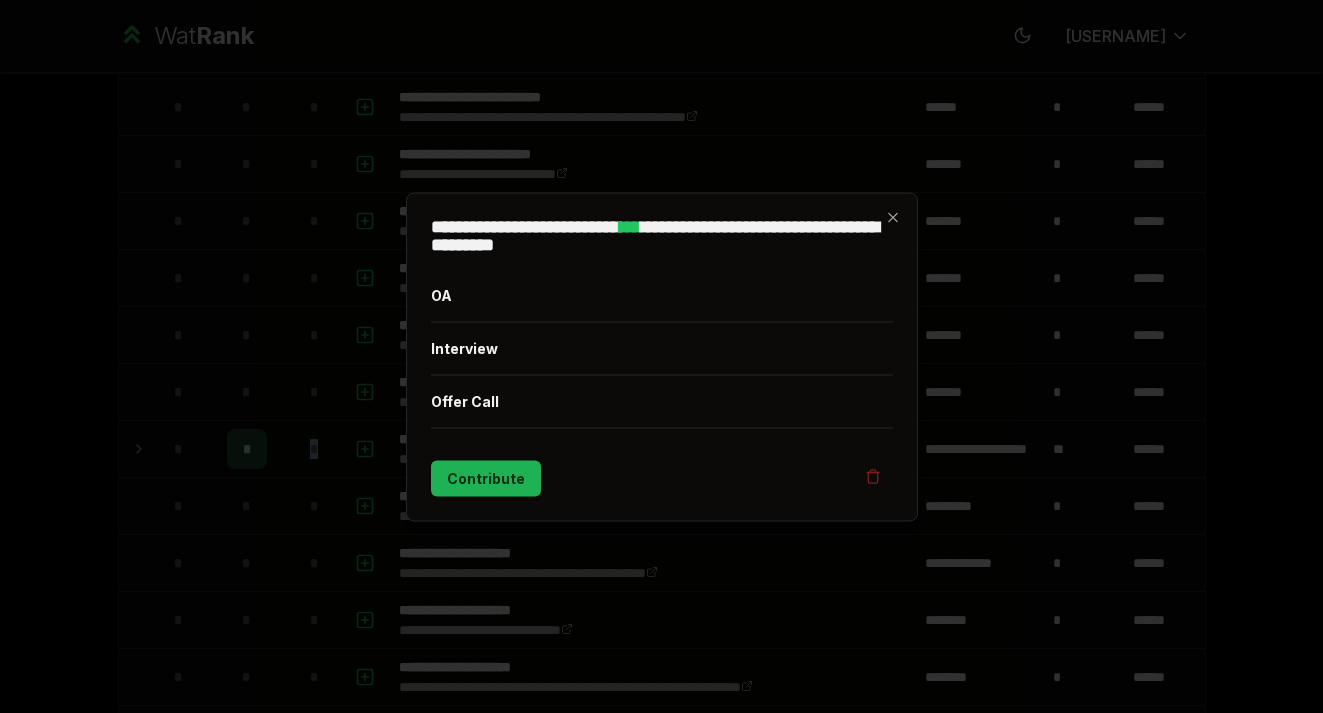 click on "Contribute" at bounding box center (486, 478) 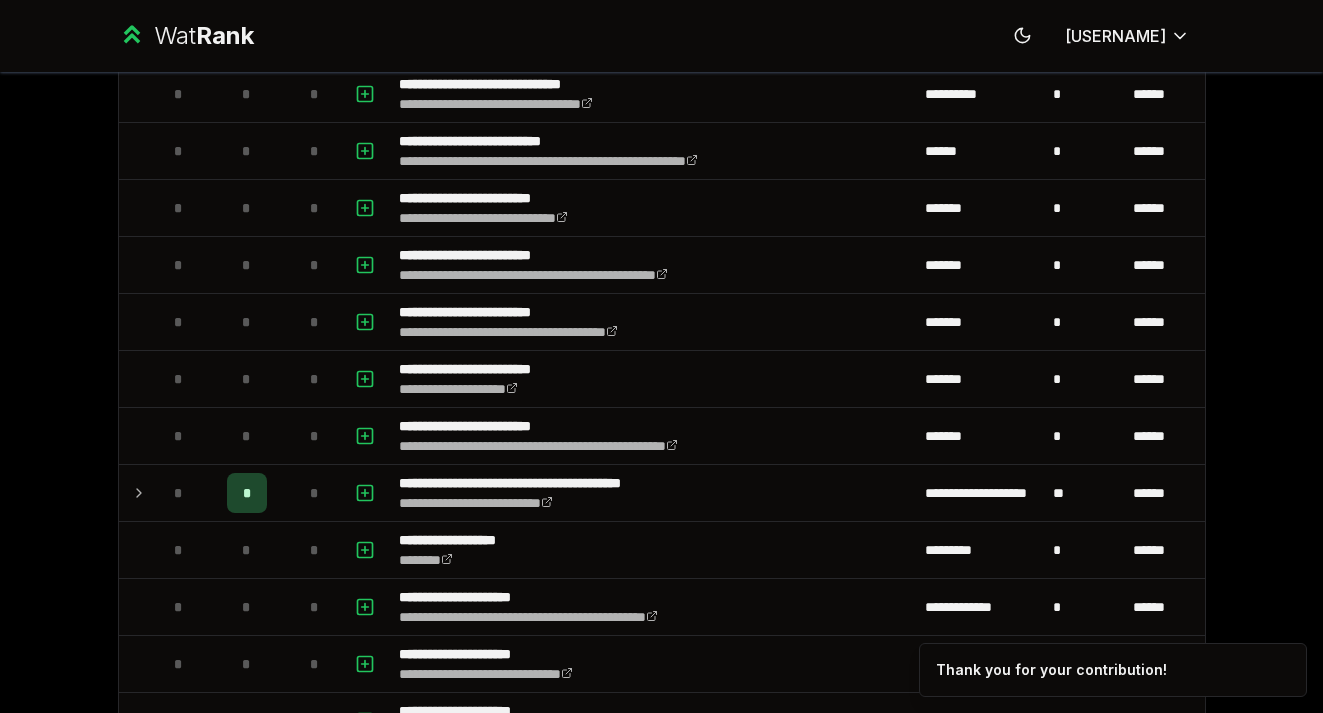 scroll, scrollTop: 2024, scrollLeft: 0, axis: vertical 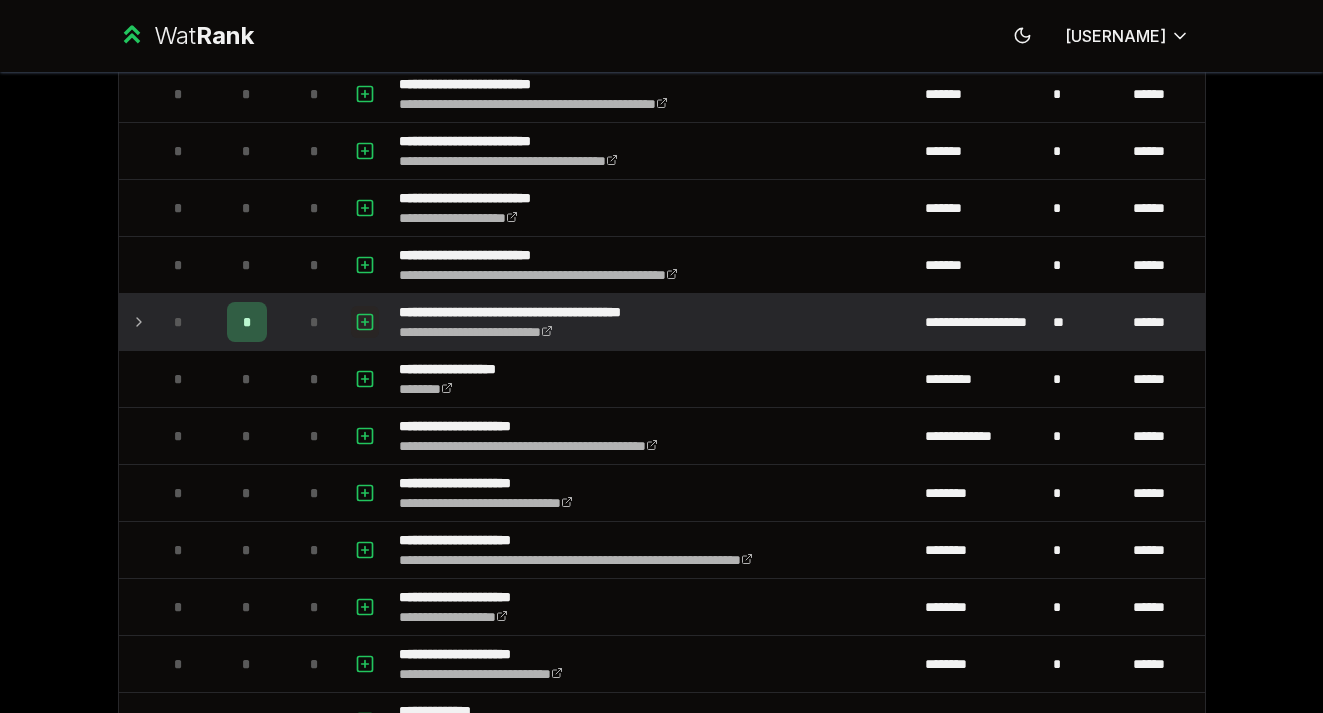 click 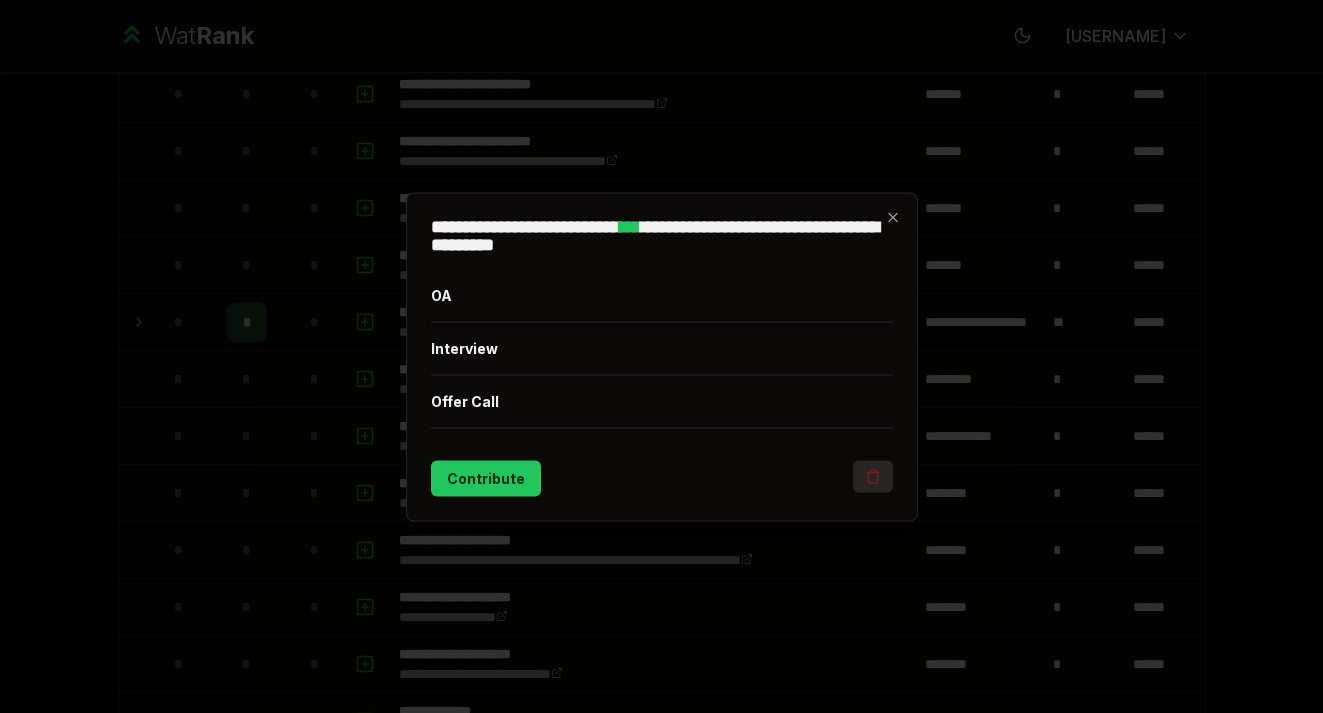 click 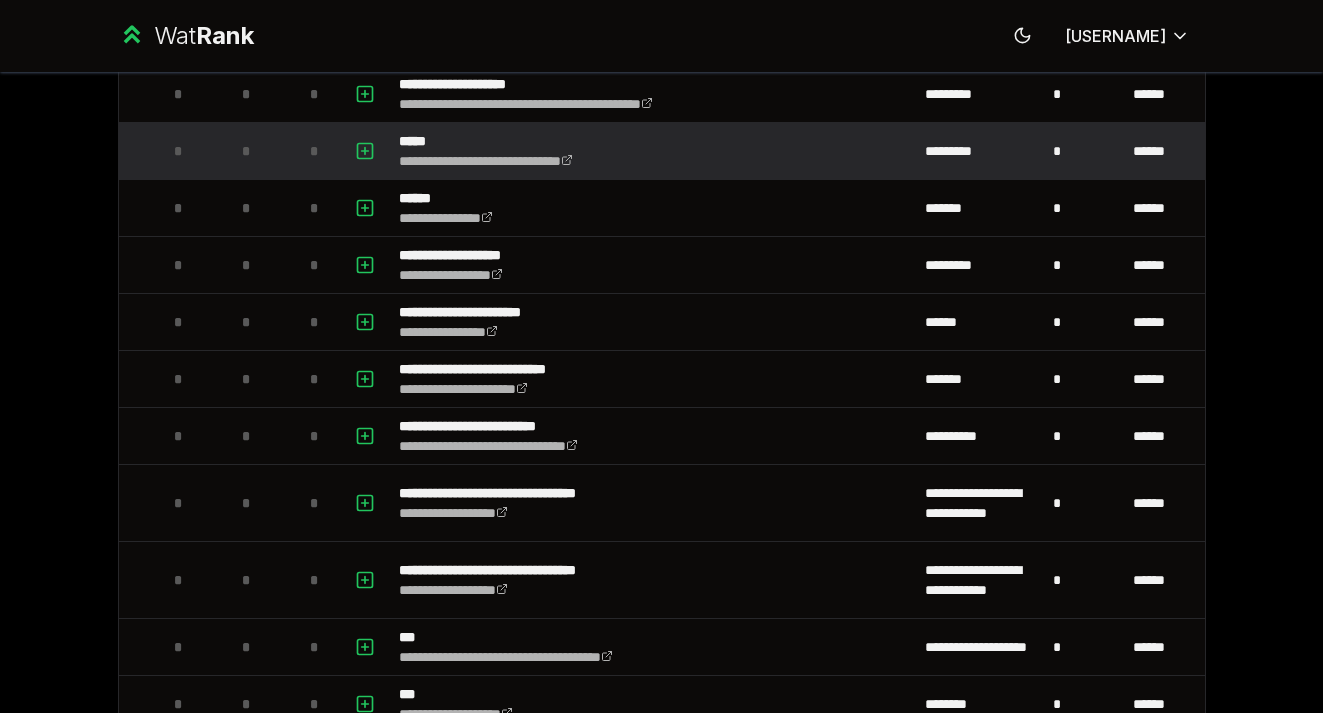 scroll, scrollTop: 545, scrollLeft: 0, axis: vertical 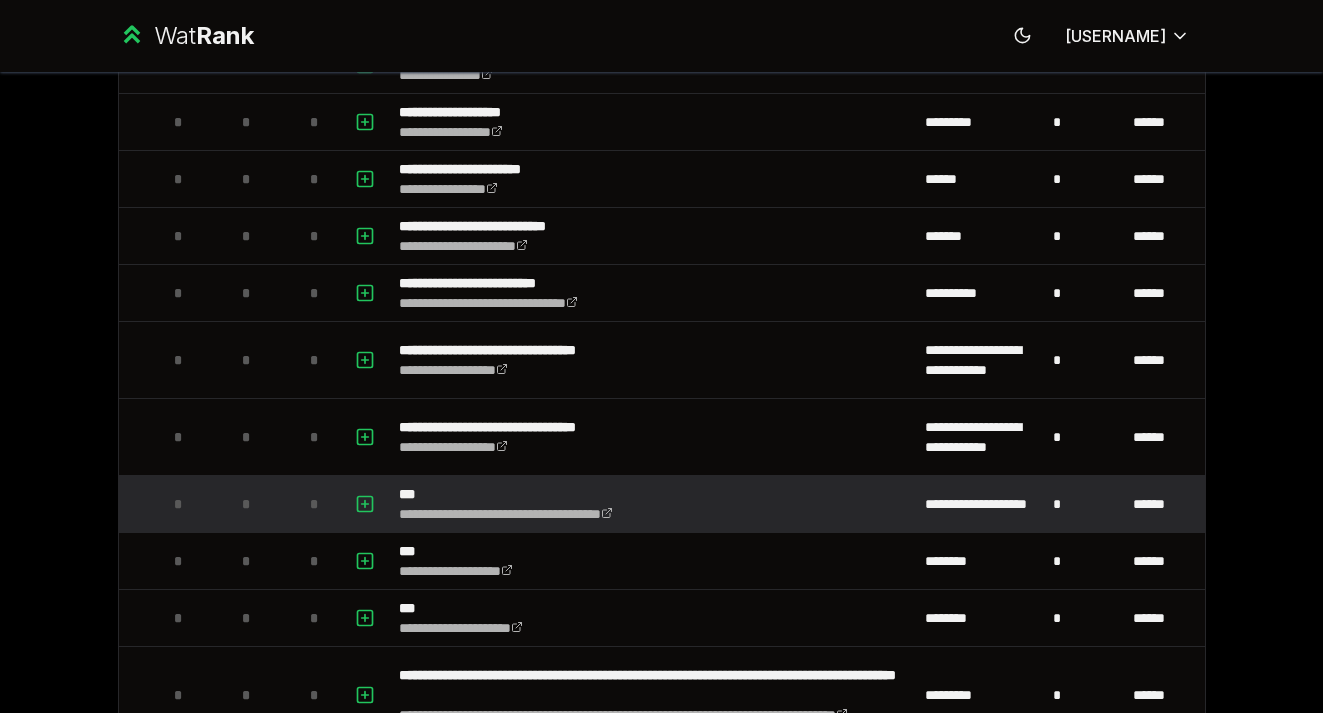 click on "*" at bounding box center [246, 504] 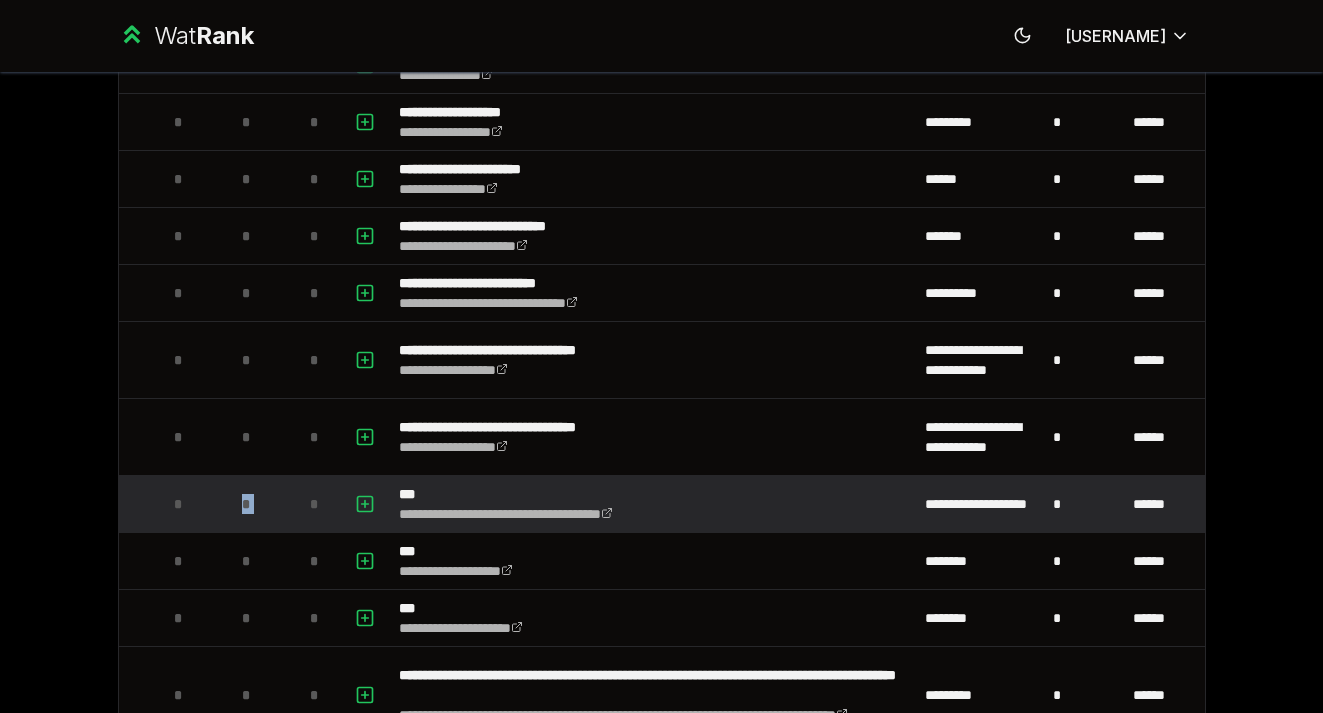 click on "*" at bounding box center (246, 504) 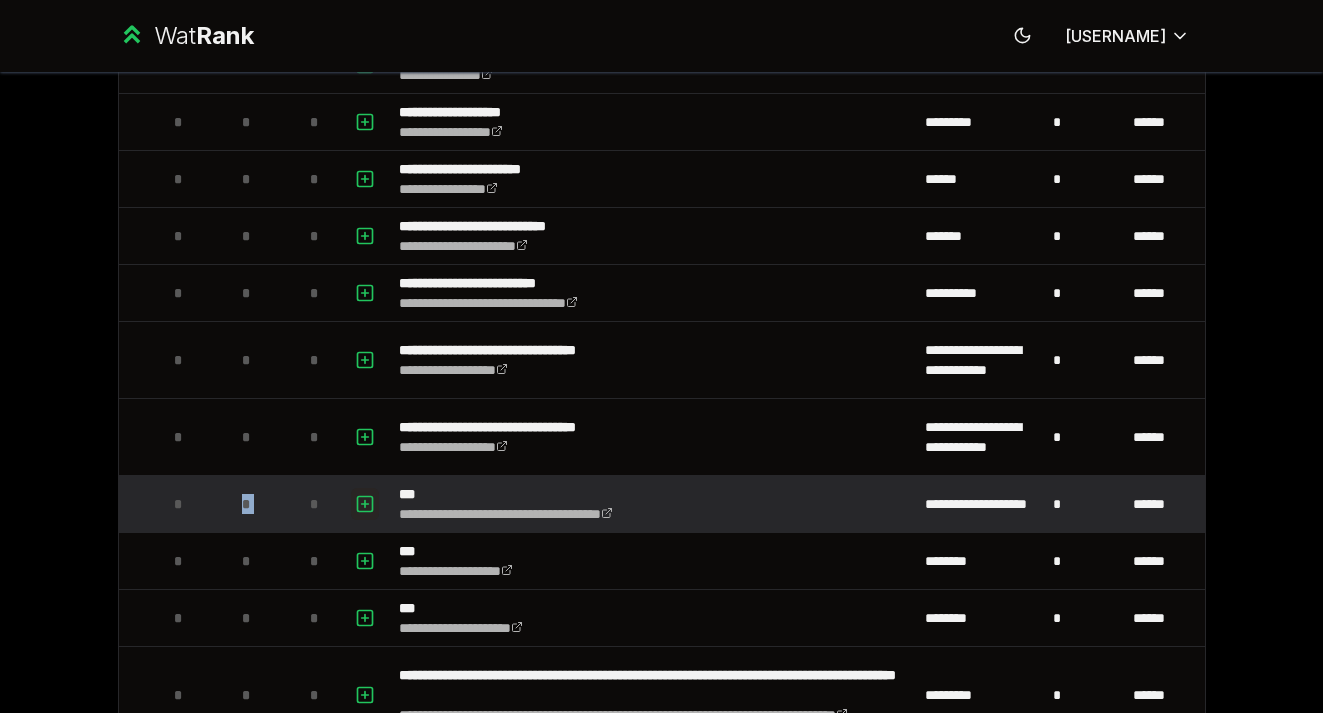 click 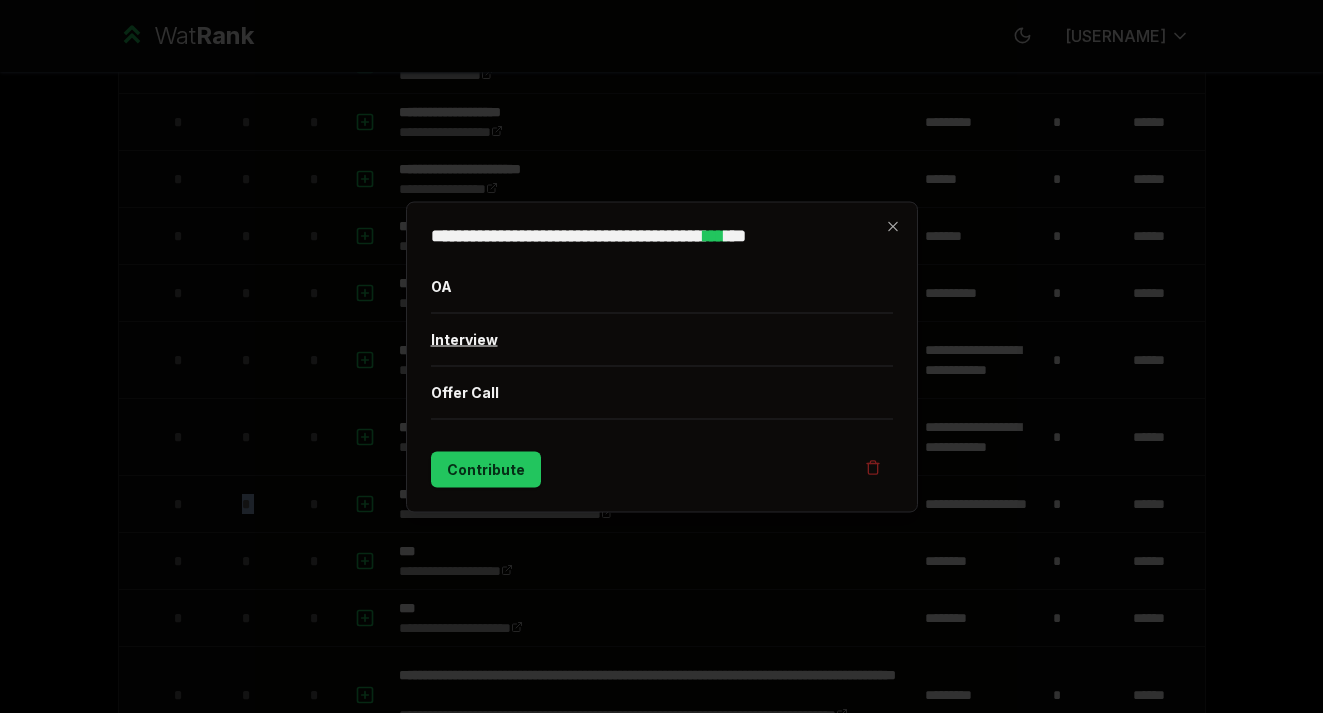 click on "Interview" at bounding box center [662, 339] 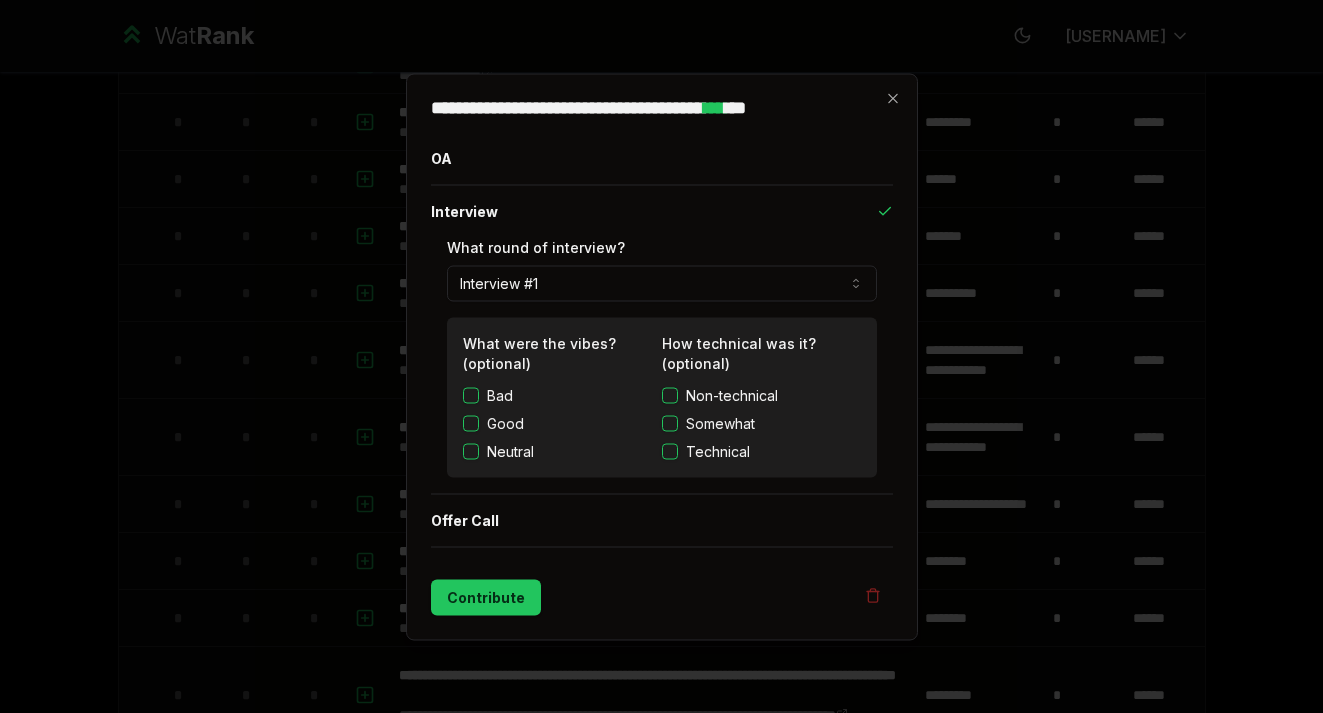 click on "Good" at bounding box center (505, 423) 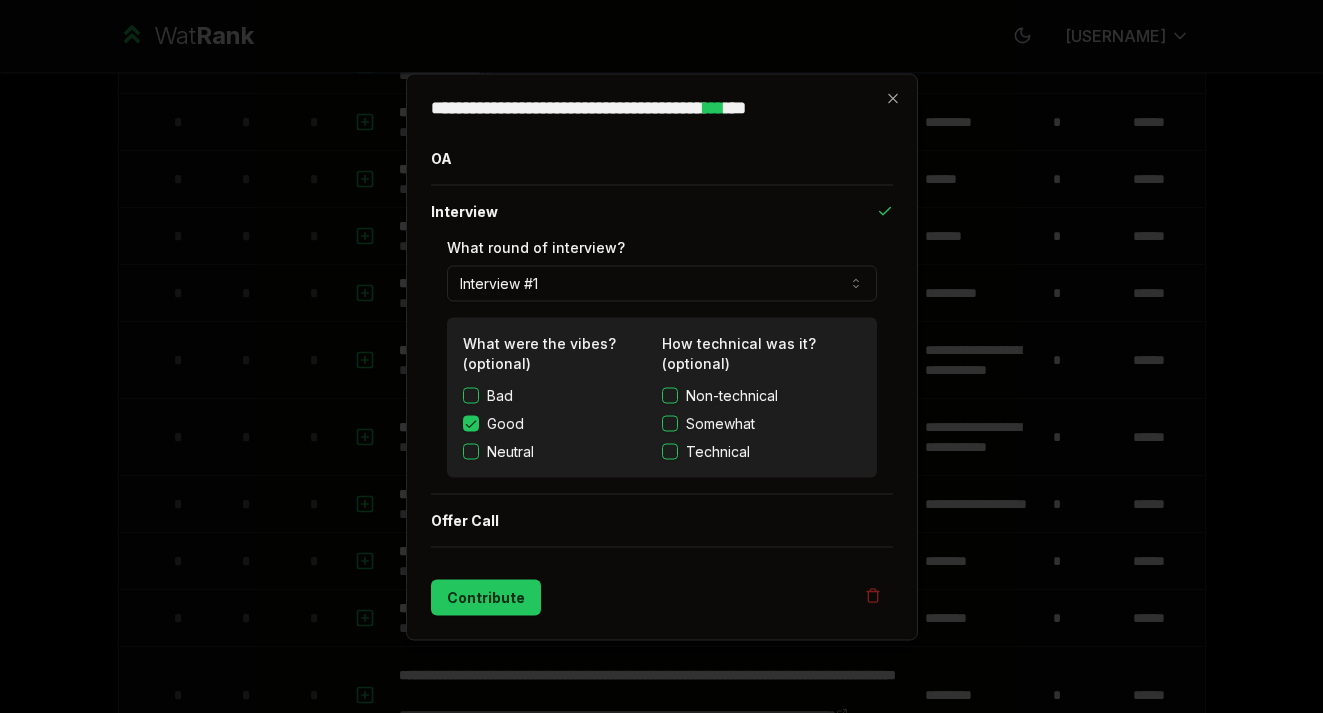 click on "Somewhat" at bounding box center [720, 423] 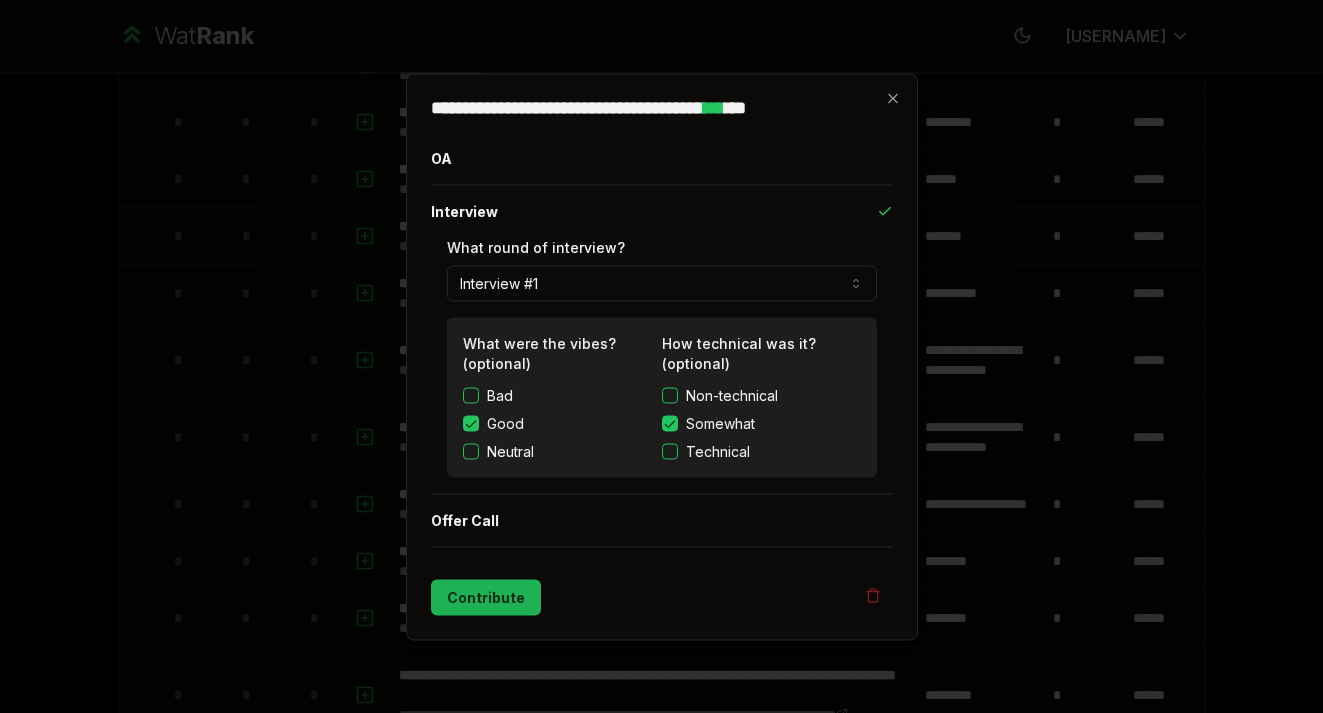 click on "Contribute" at bounding box center [486, 597] 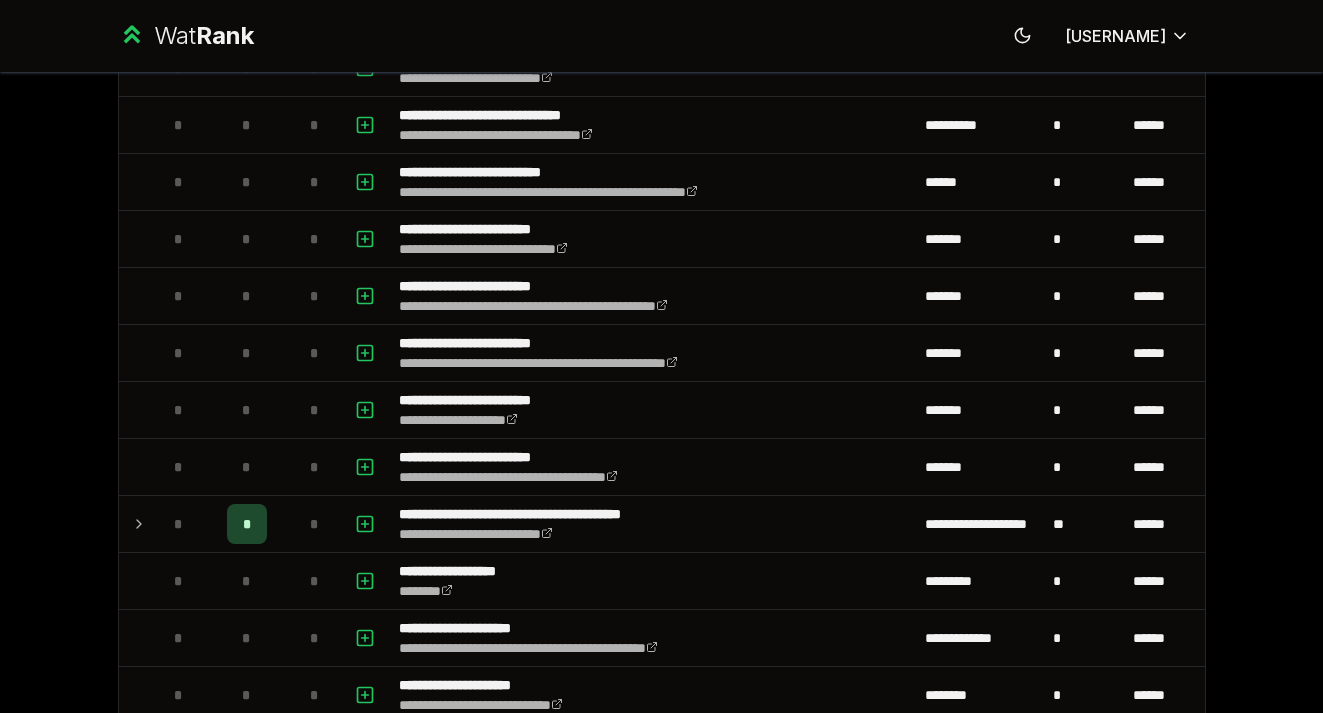 scroll, scrollTop: 1916, scrollLeft: 0, axis: vertical 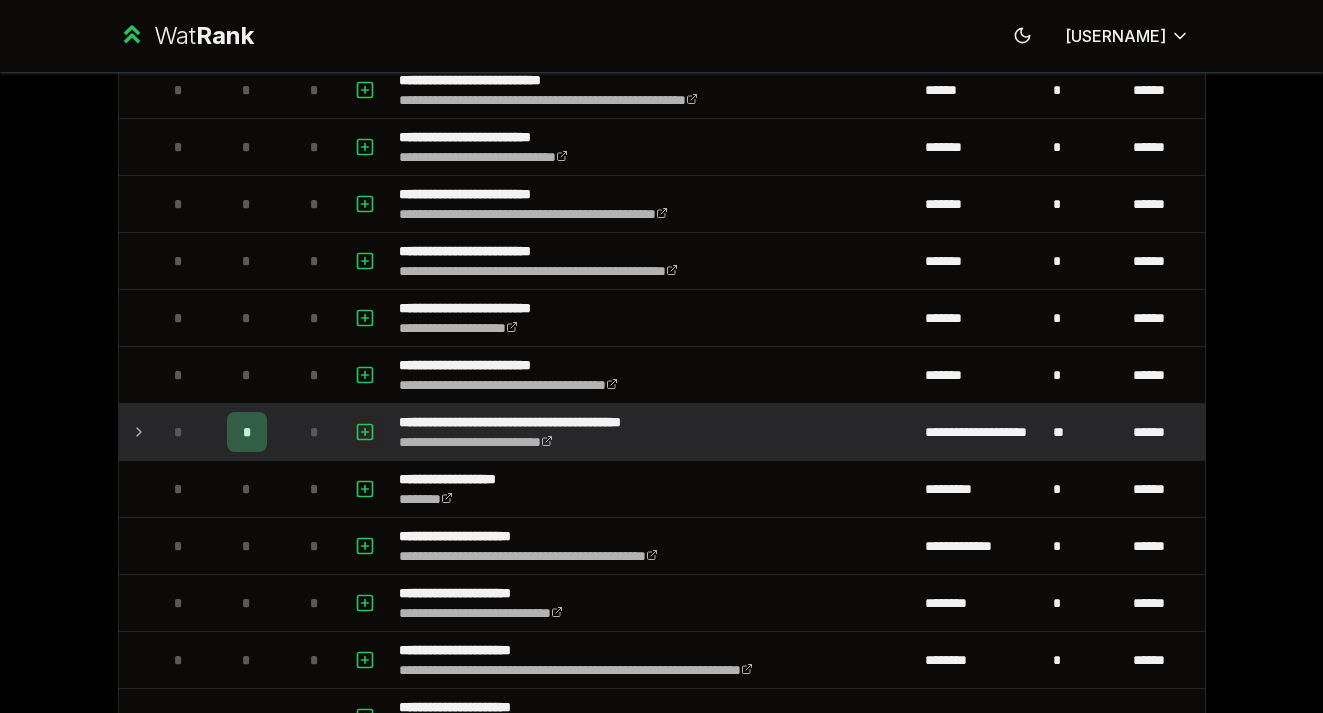 click at bounding box center (365, 432) 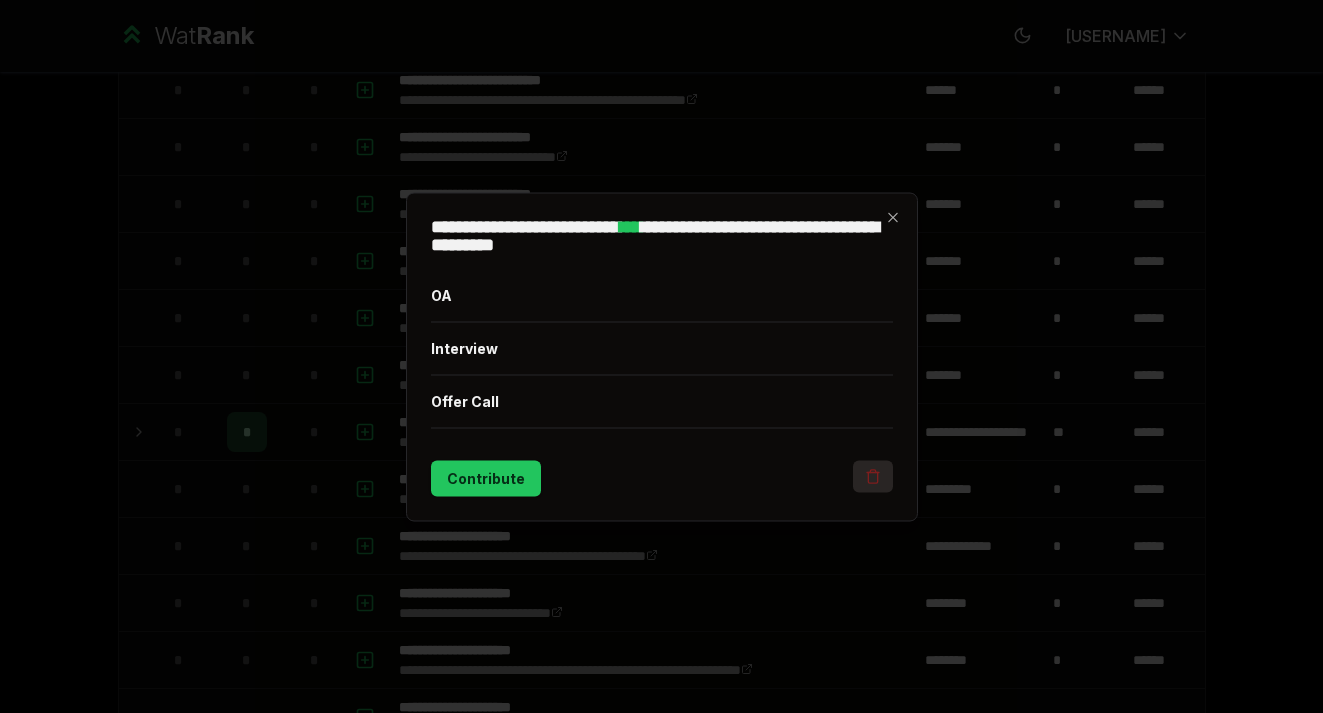 click 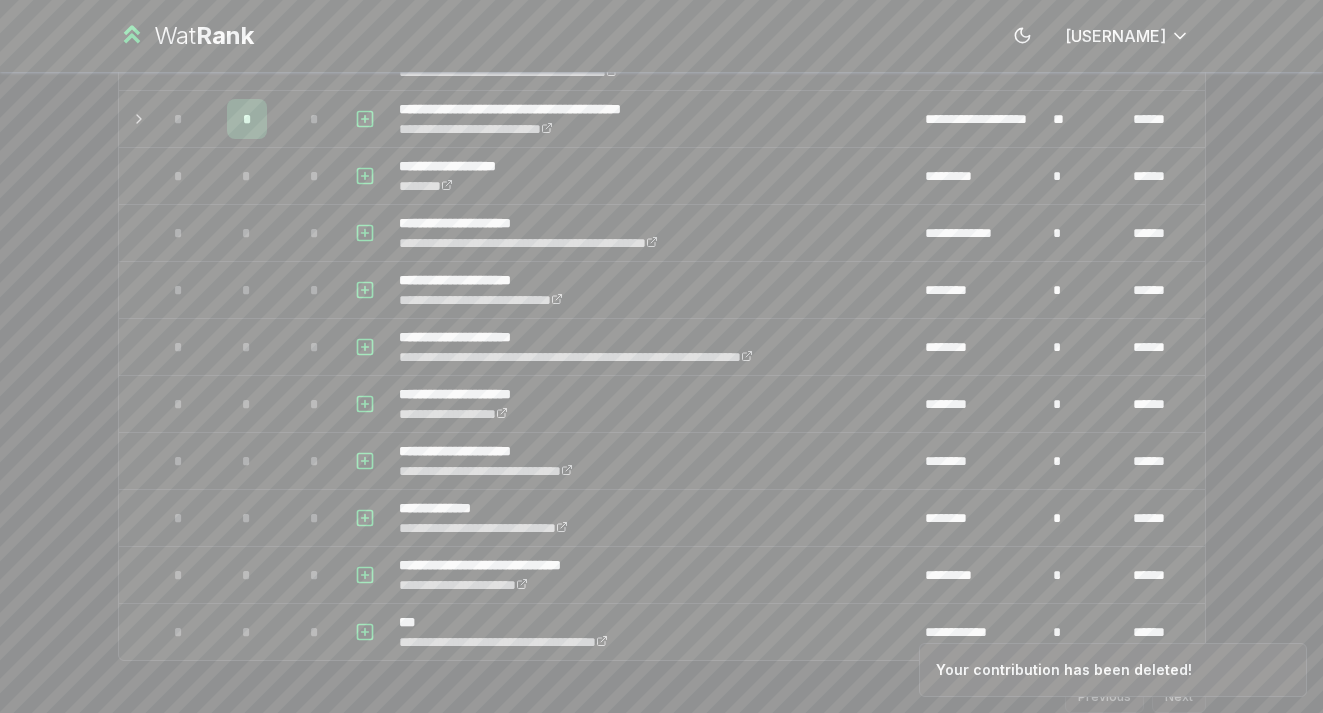 scroll, scrollTop: 2301, scrollLeft: 0, axis: vertical 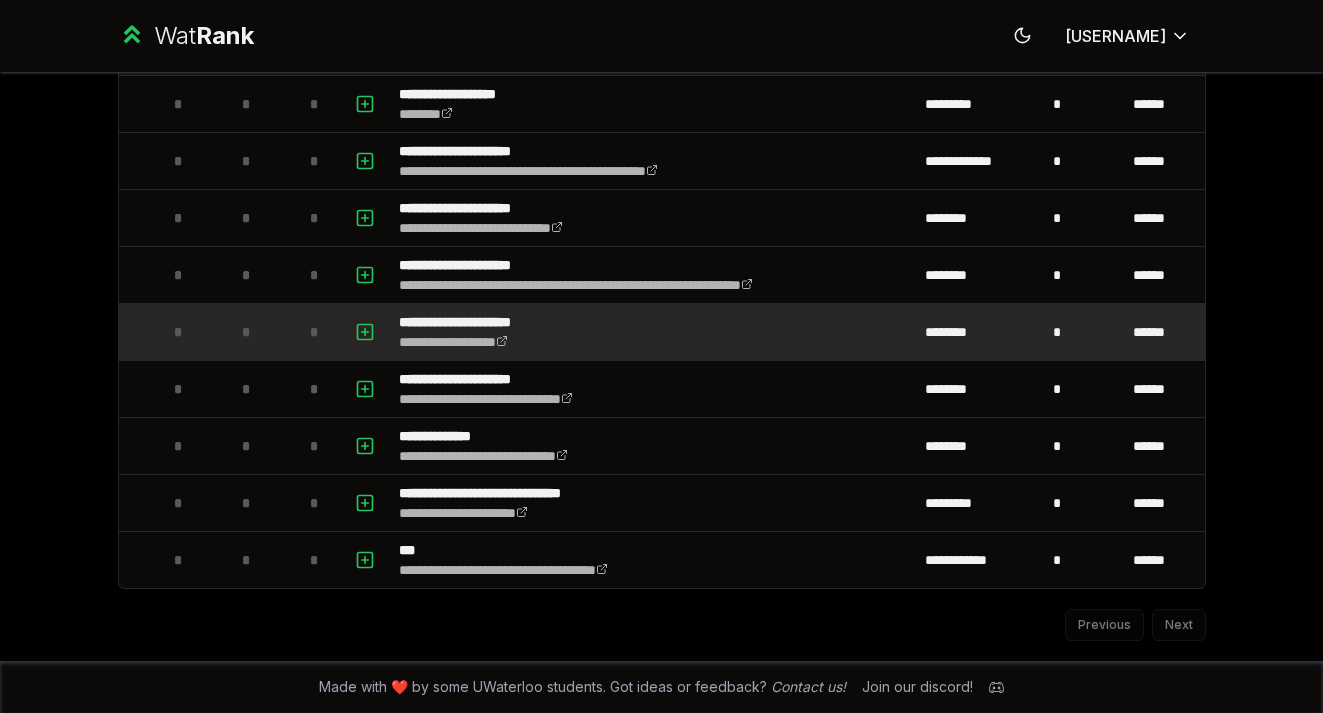 click 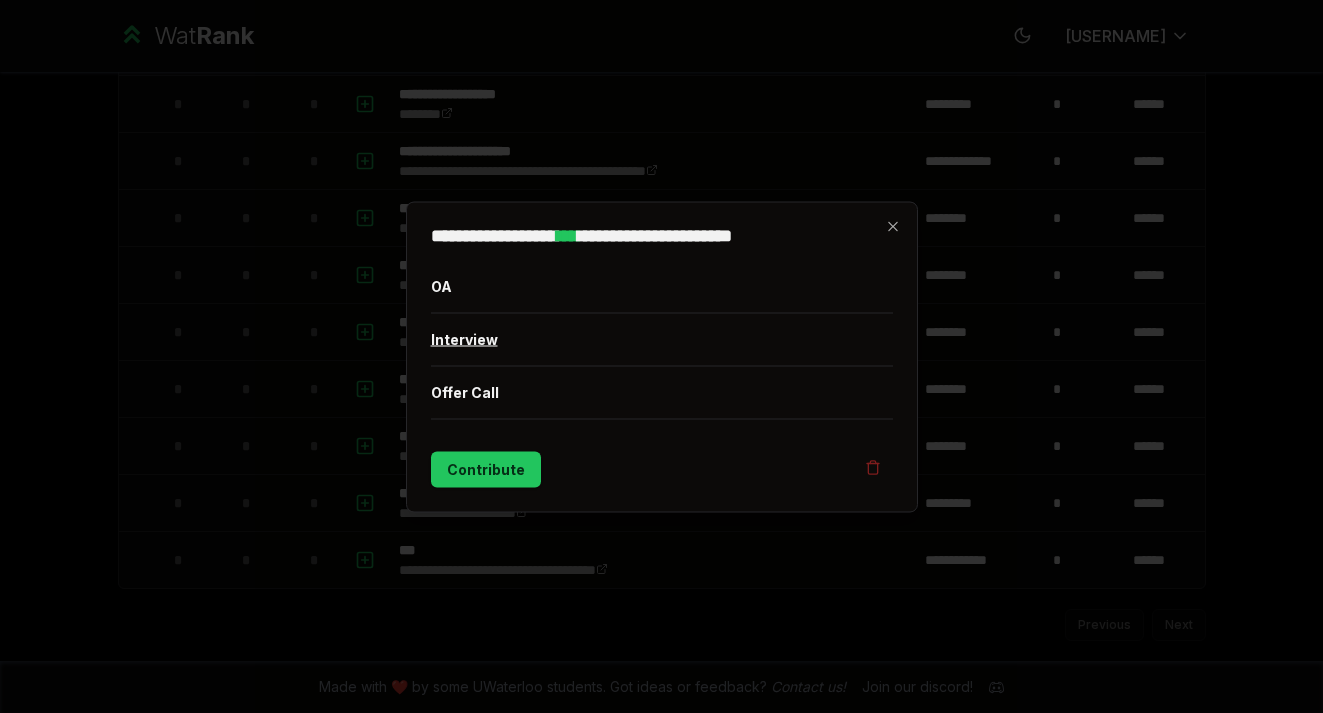 click on "Interview" at bounding box center [662, 339] 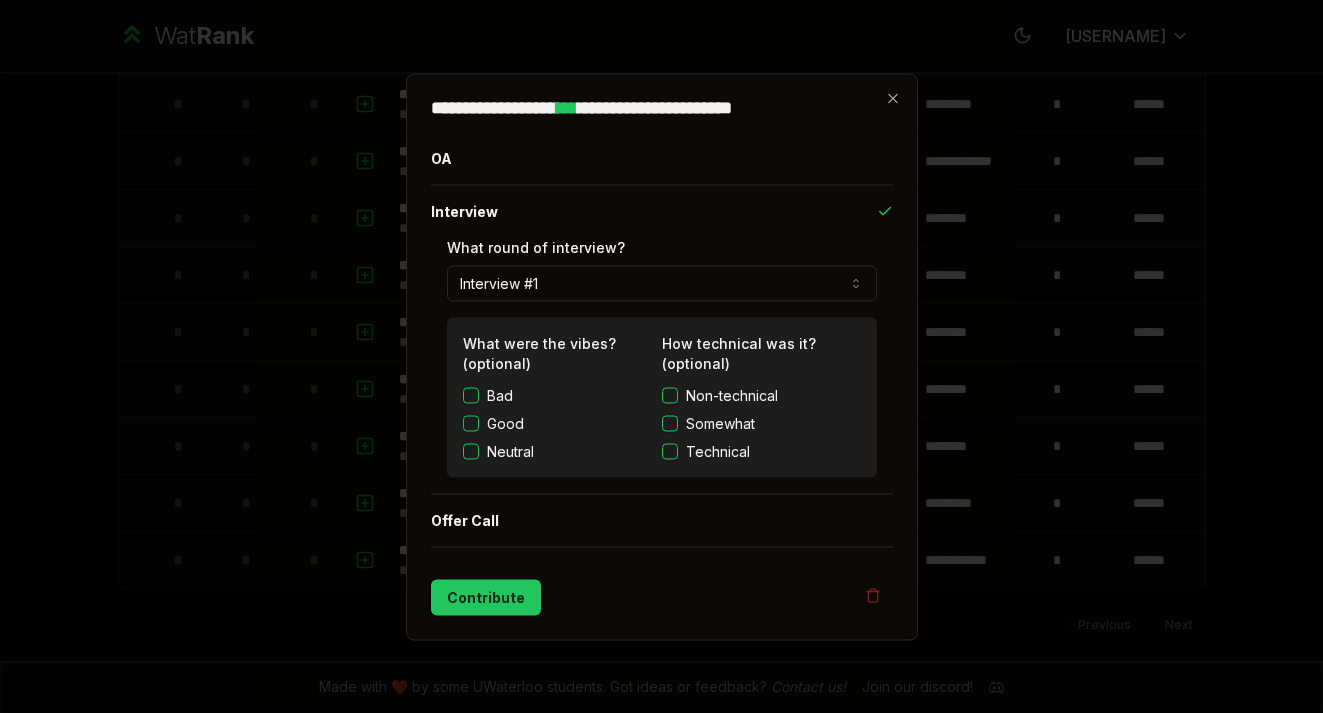click on "Neutral" at bounding box center (510, 451) 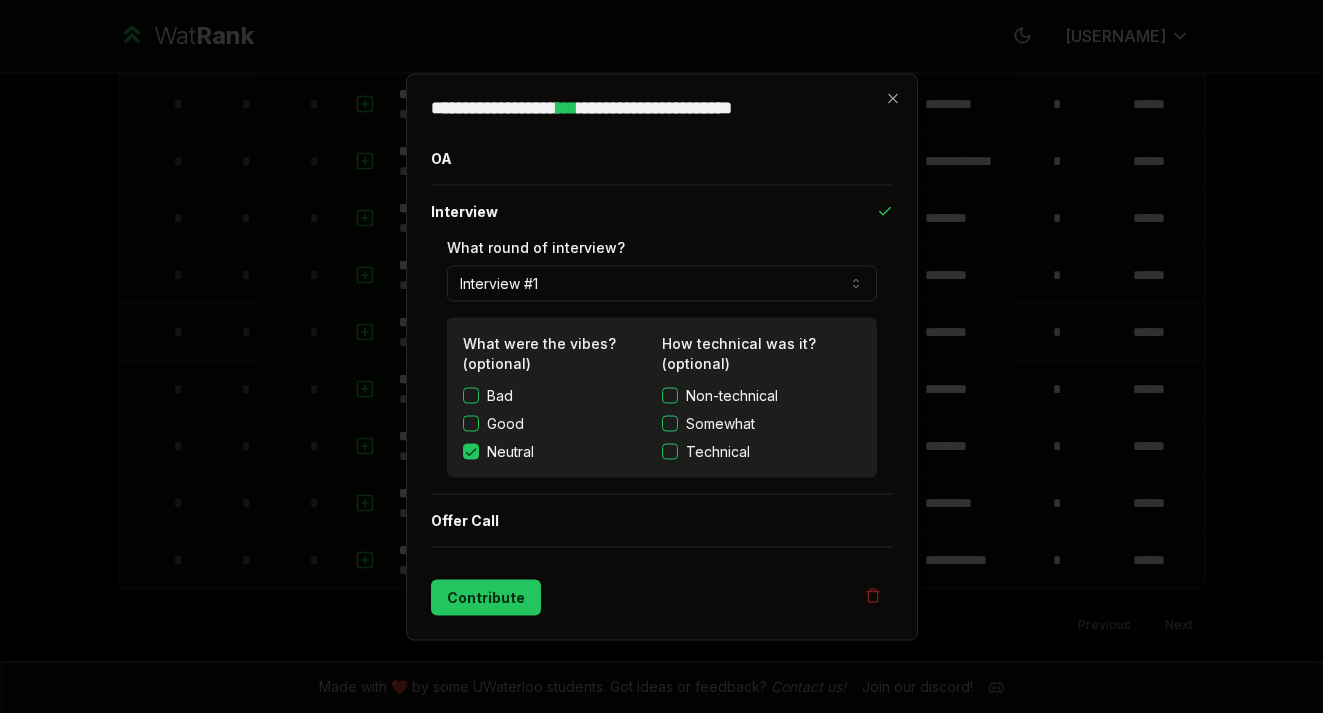 click on "Non-technical" at bounding box center (670, 395) 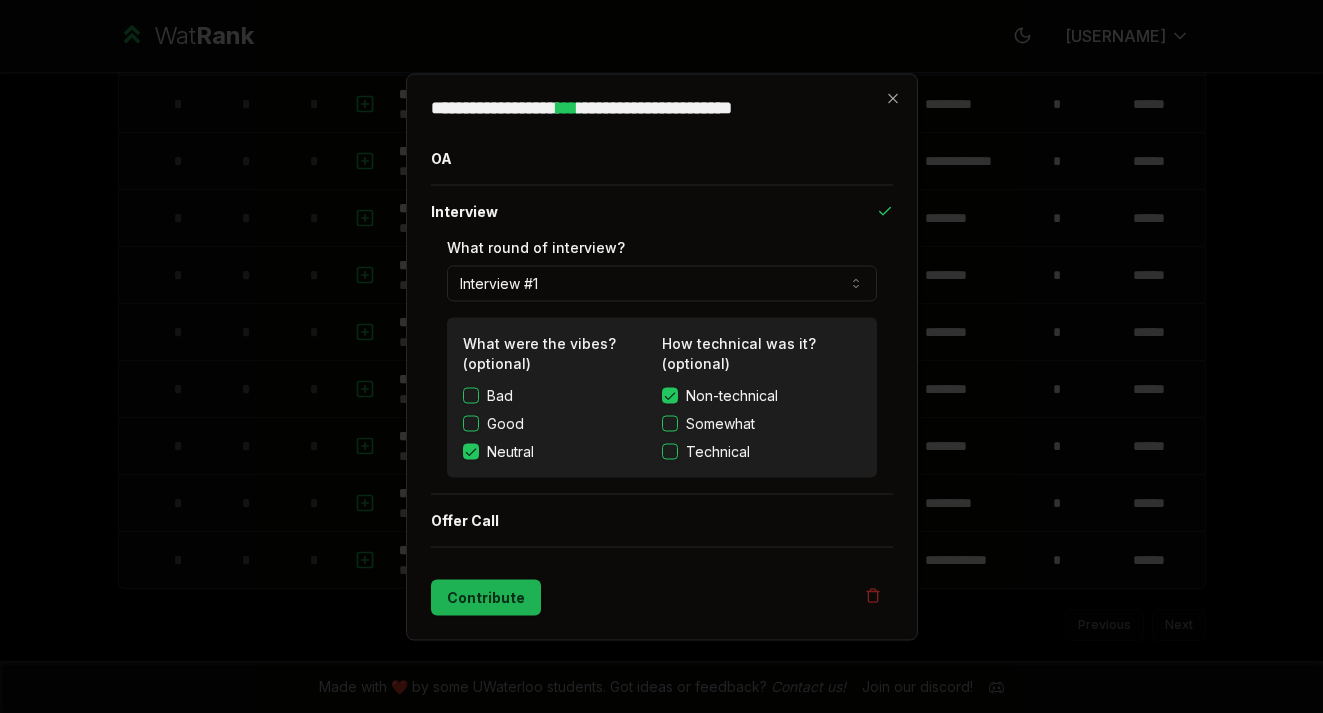 click on "Contribute" at bounding box center (486, 597) 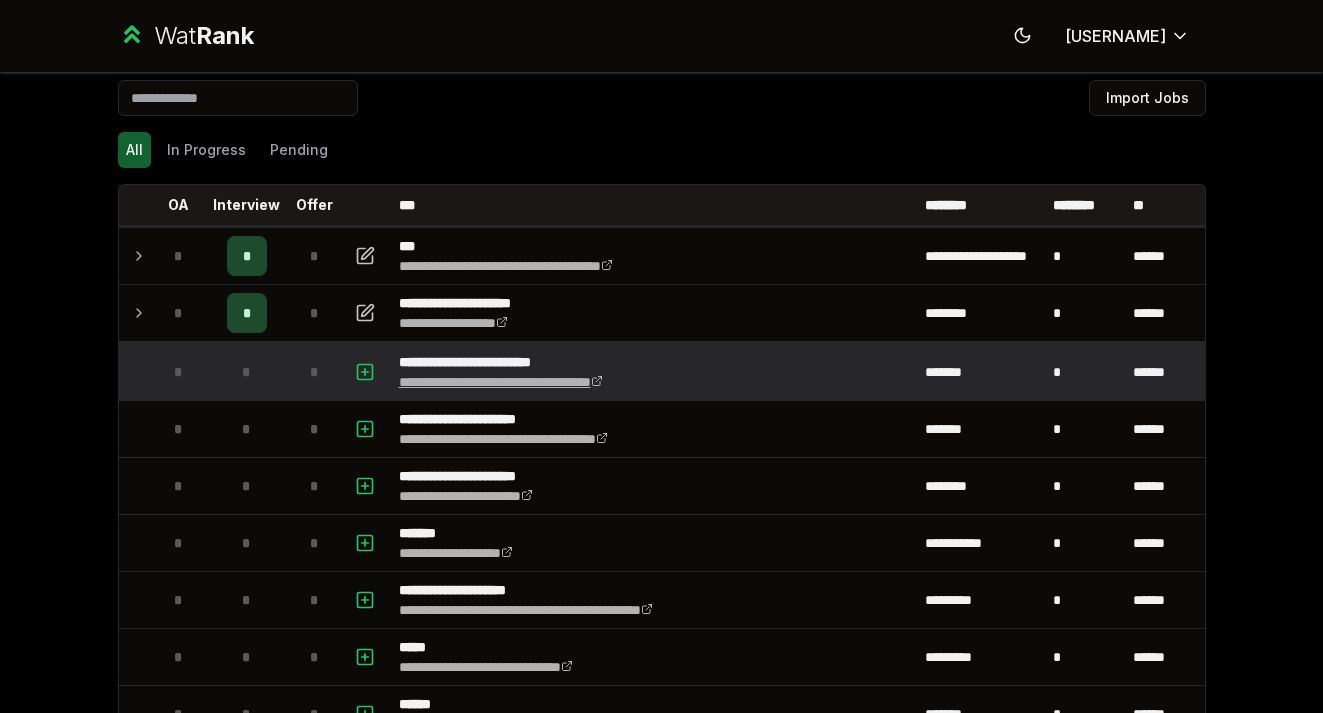 scroll, scrollTop: 0, scrollLeft: 0, axis: both 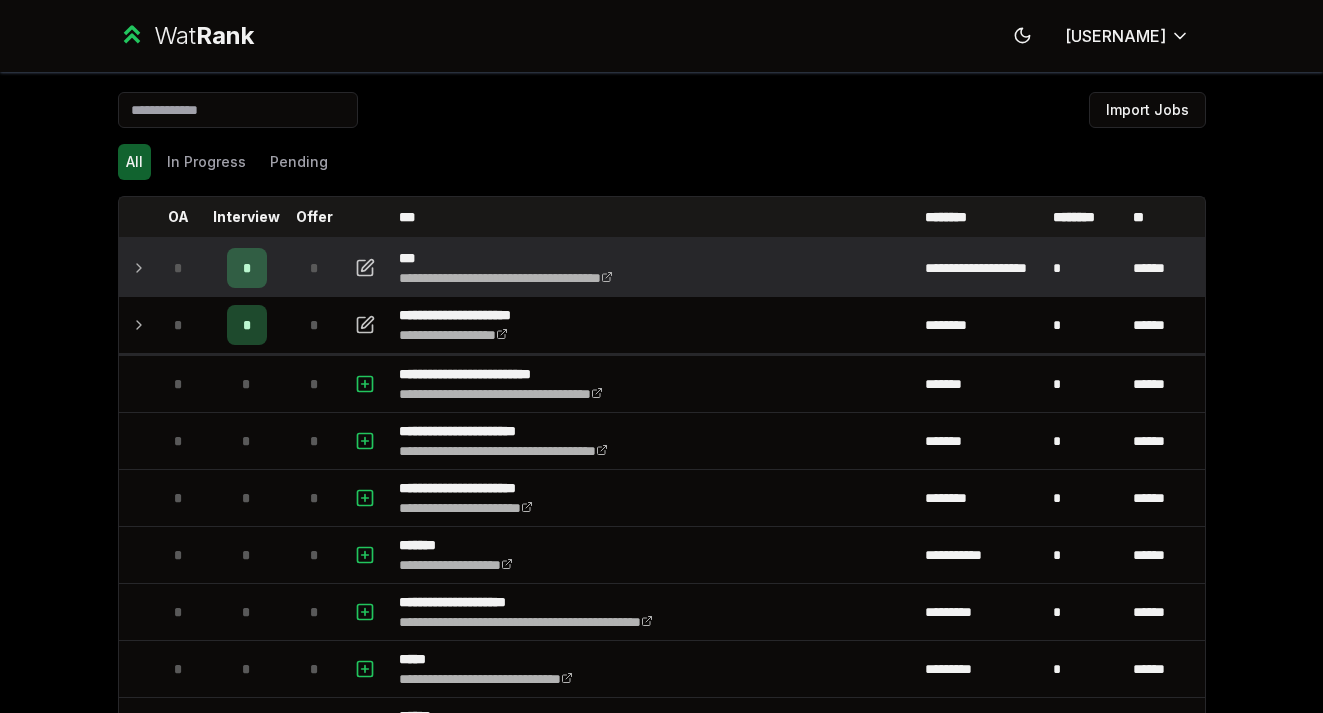 click on "*" at bounding box center [178, 268] 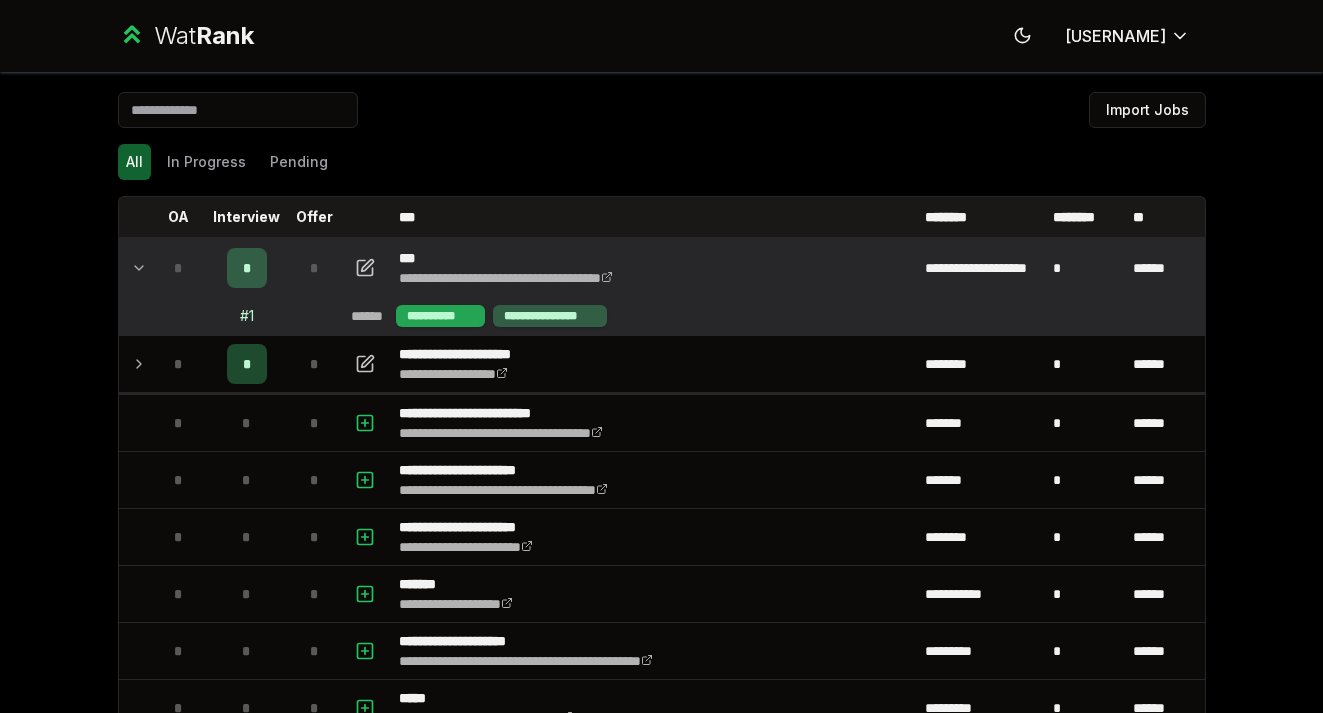 click on "**********" at bounding box center (440, 316) 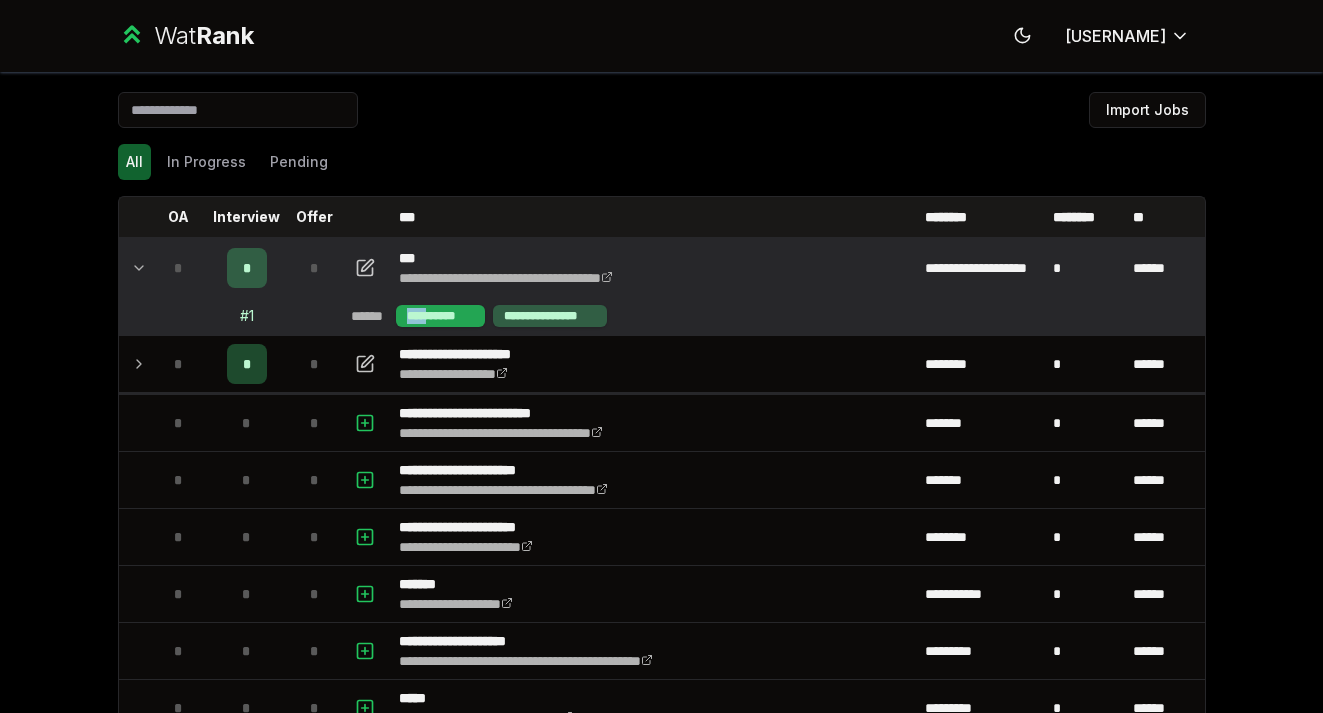 click on "**********" at bounding box center [440, 316] 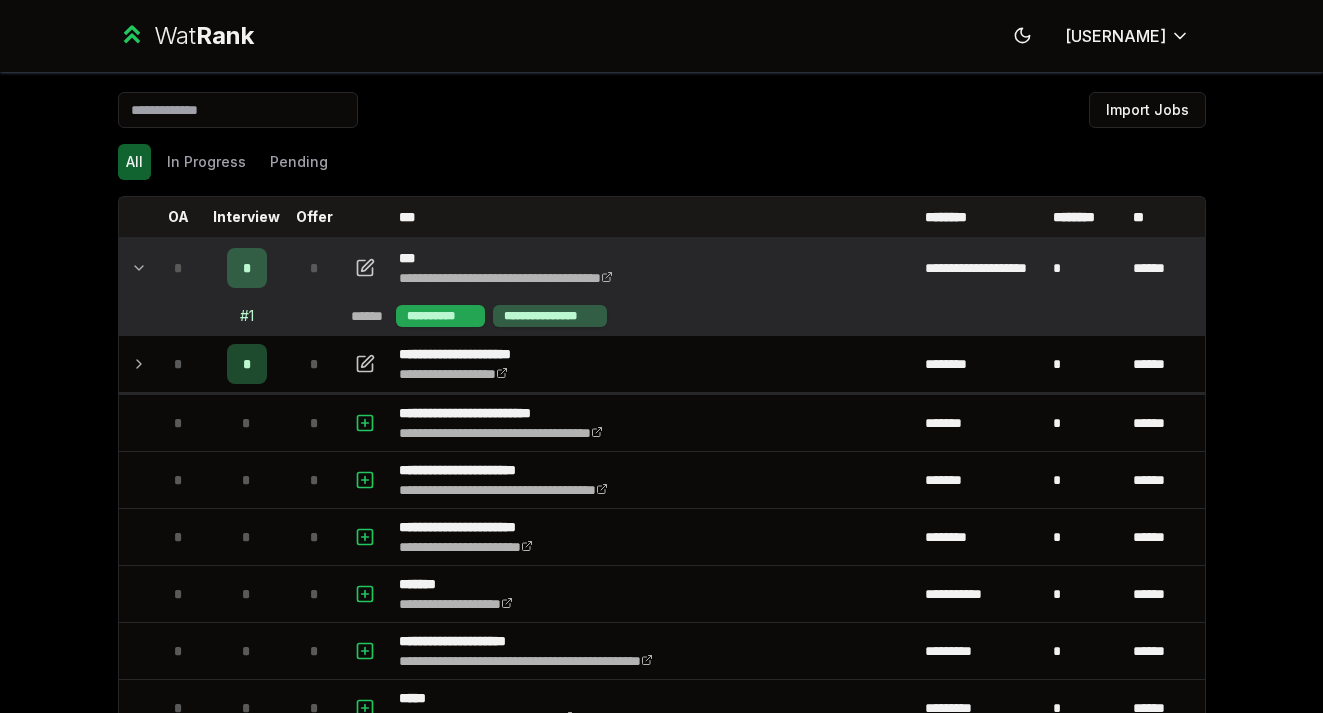 click on "**********" at bounding box center [440, 316] 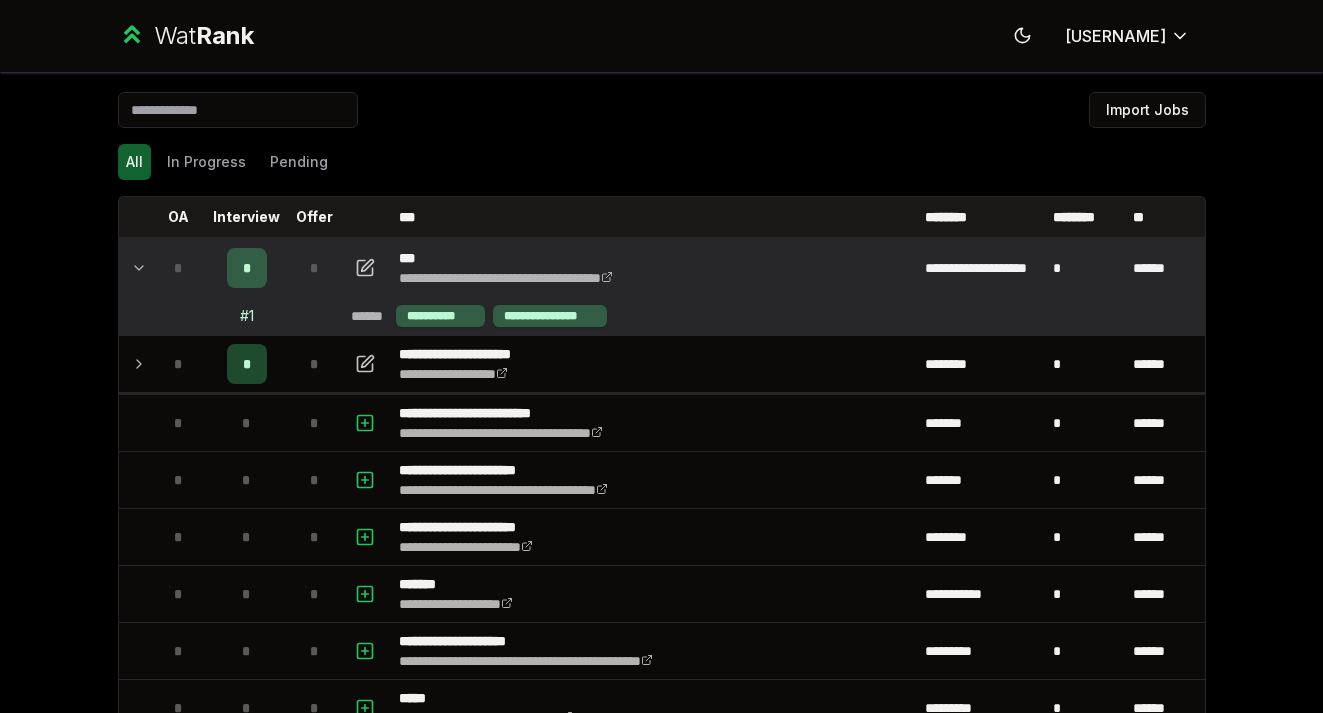 click on "*" at bounding box center (178, 268) 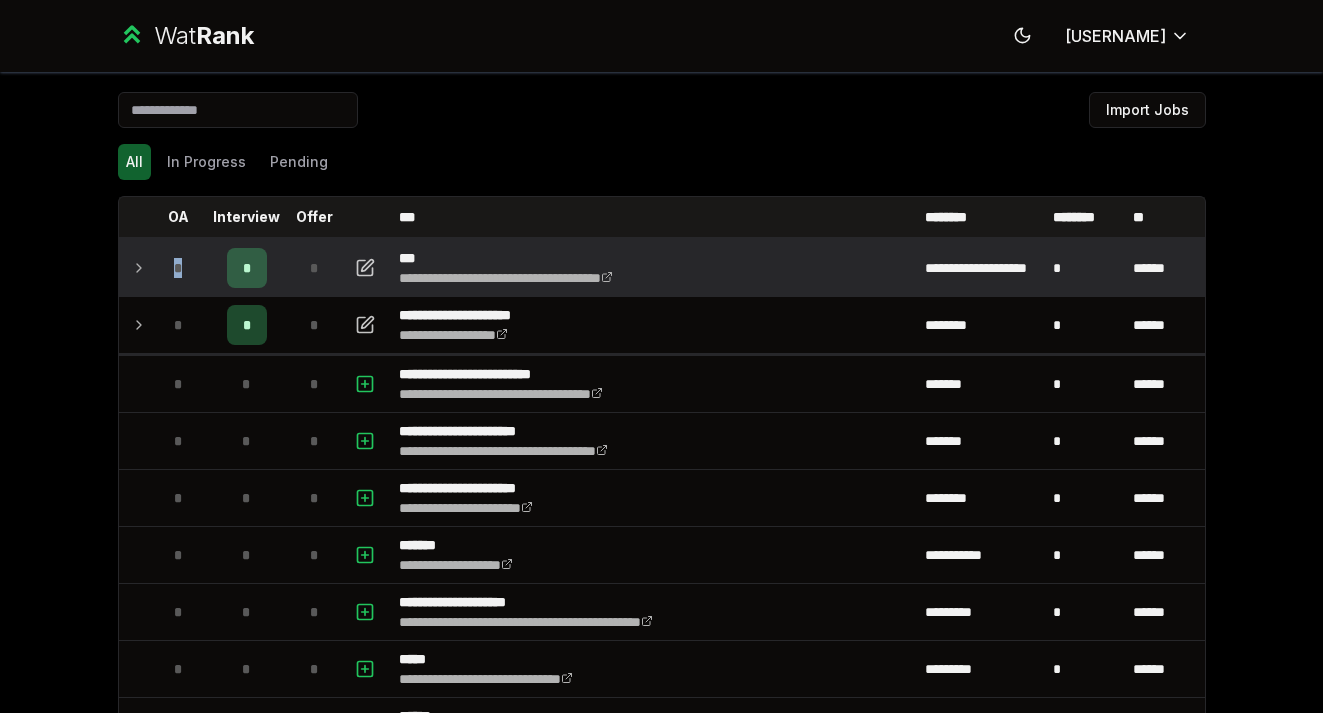 click on "*" at bounding box center [178, 268] 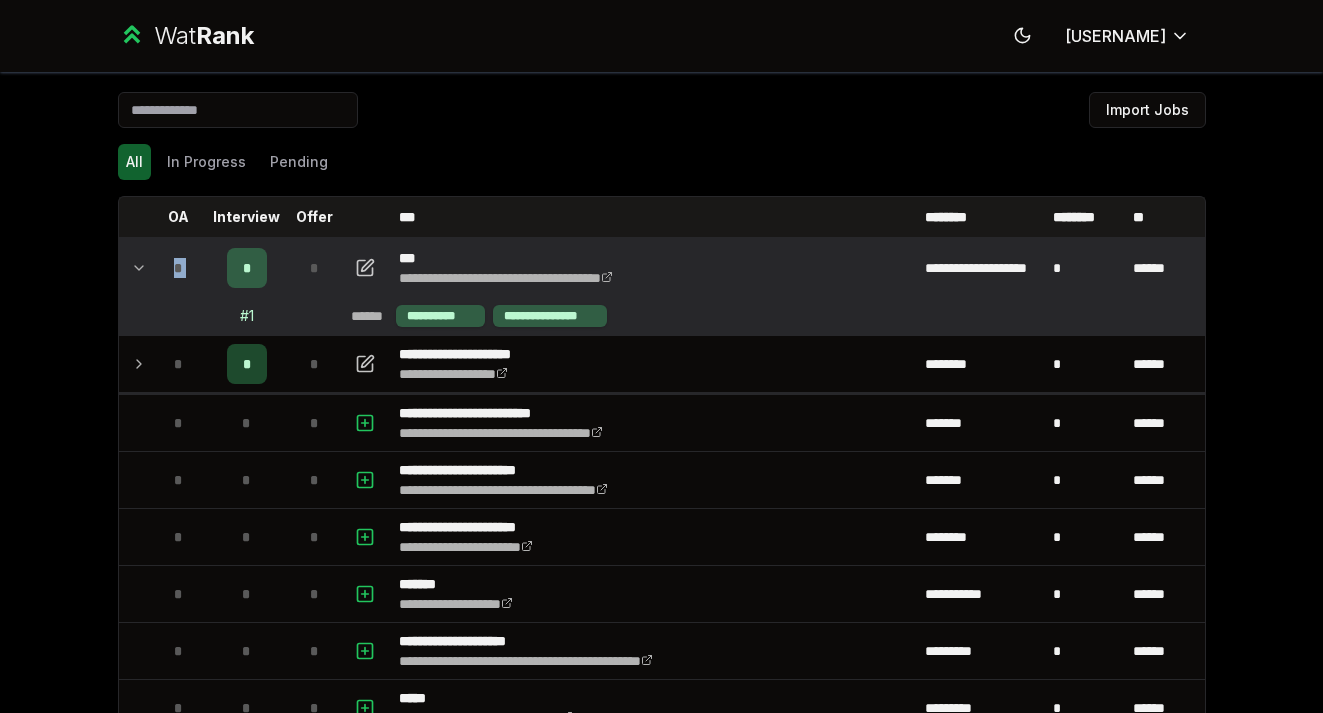 click on "*" at bounding box center [178, 268] 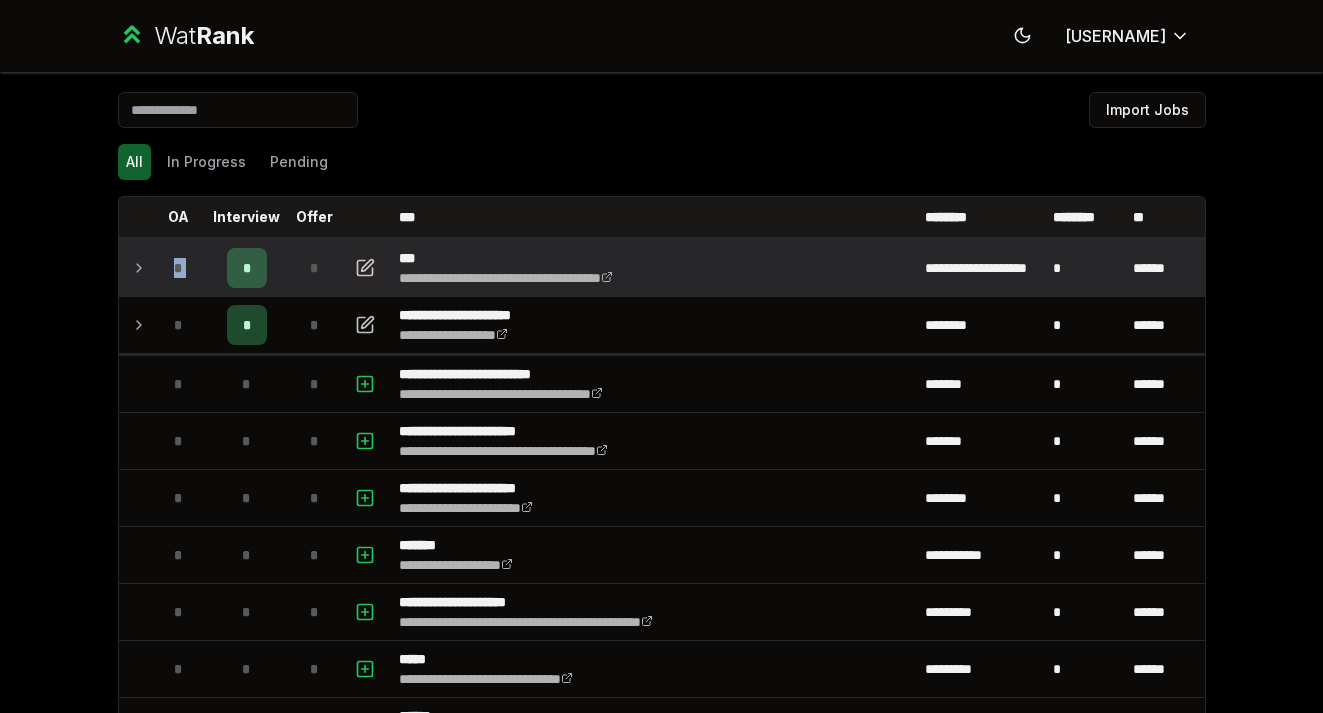 click 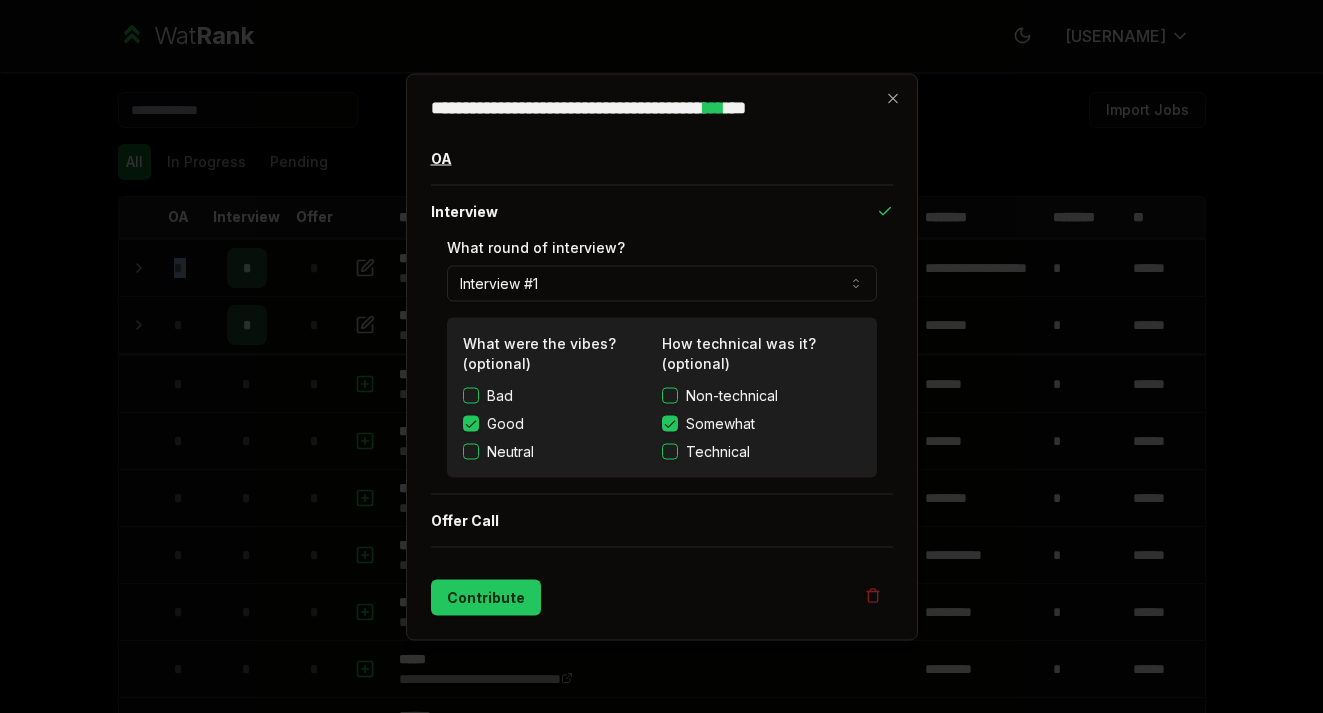 click on "OA" at bounding box center [662, 158] 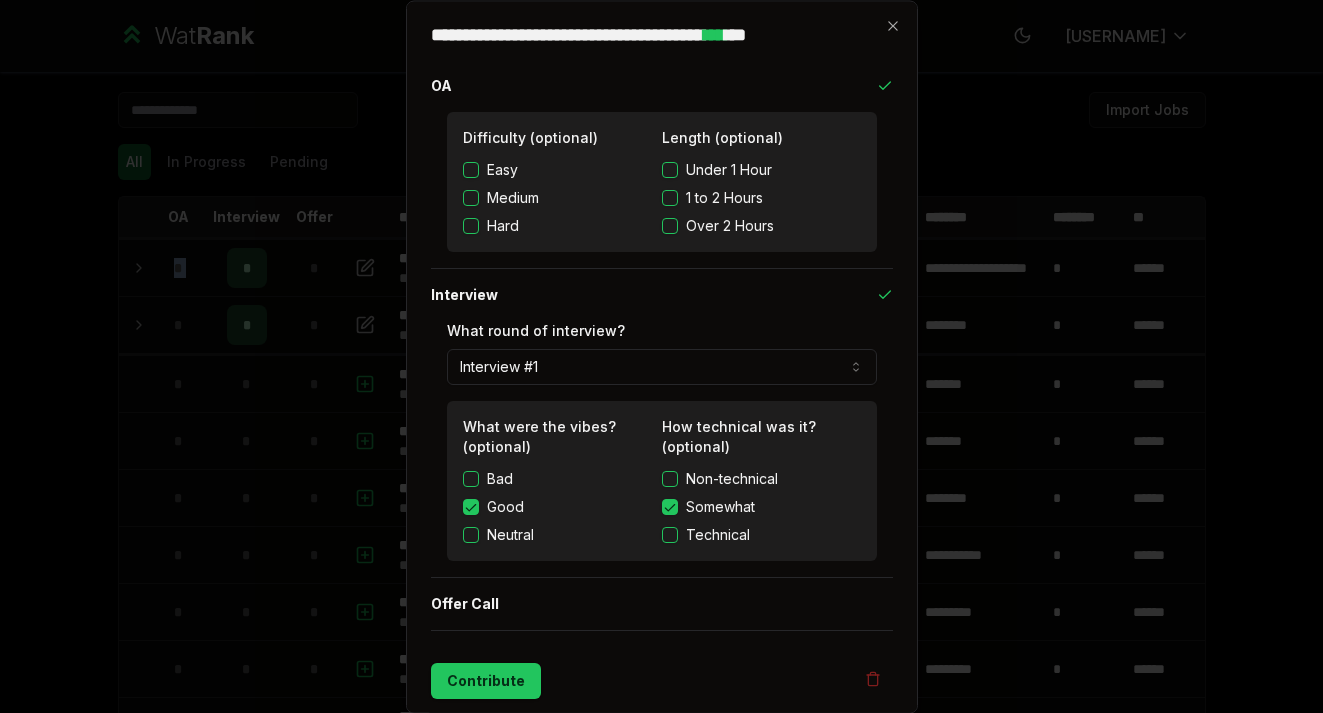 scroll, scrollTop: 10, scrollLeft: 0, axis: vertical 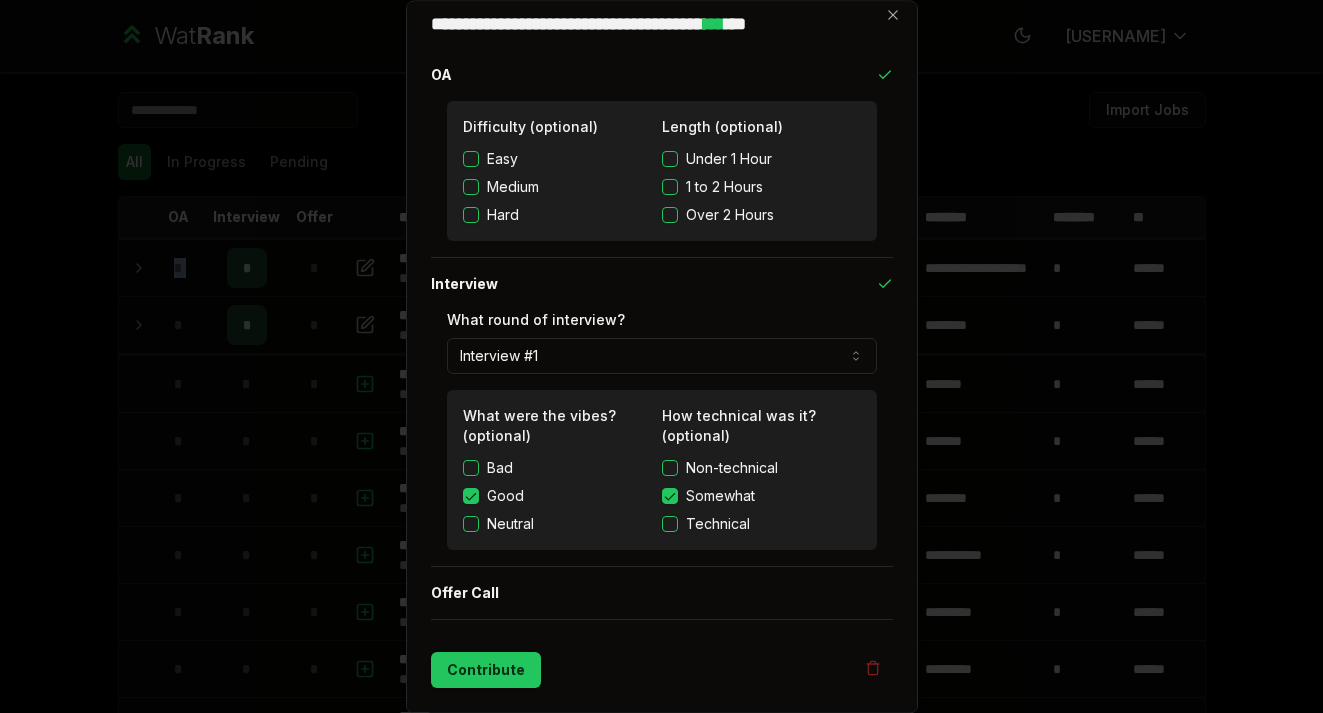 click on "Interview #1" at bounding box center (662, 356) 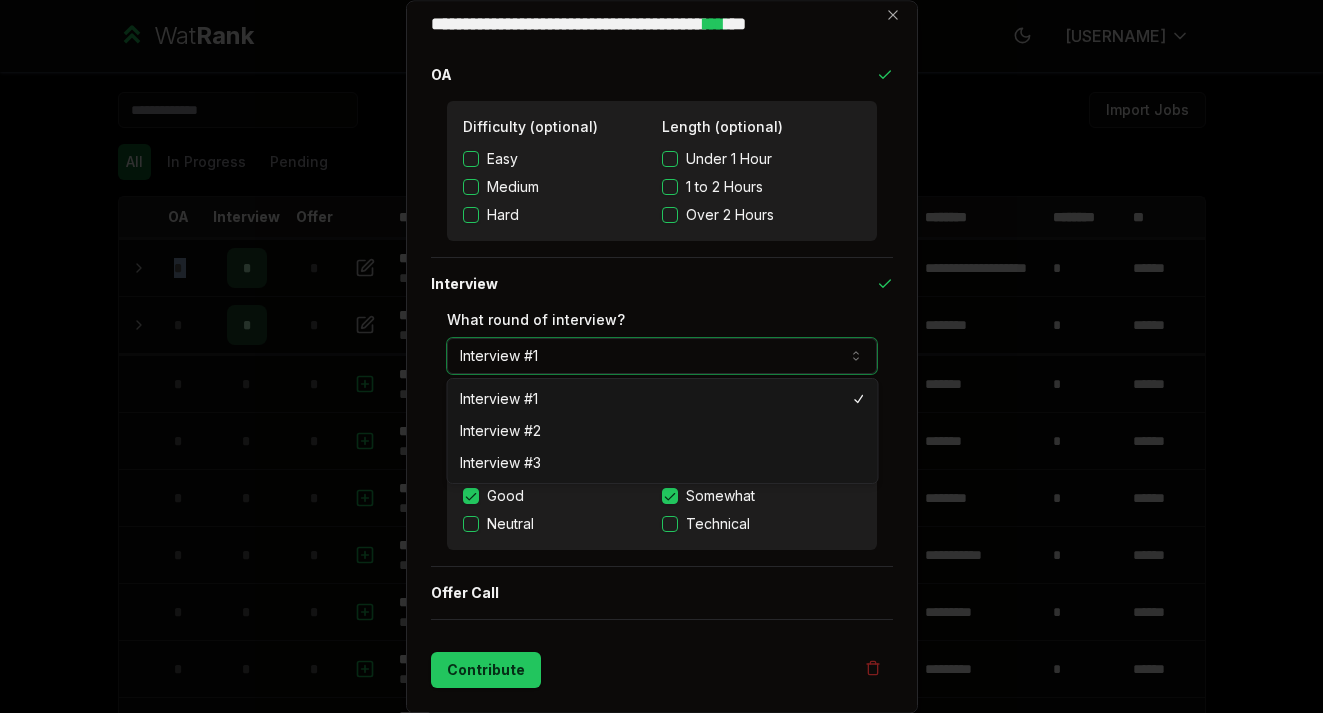 click on "Interview #1" at bounding box center (662, 356) 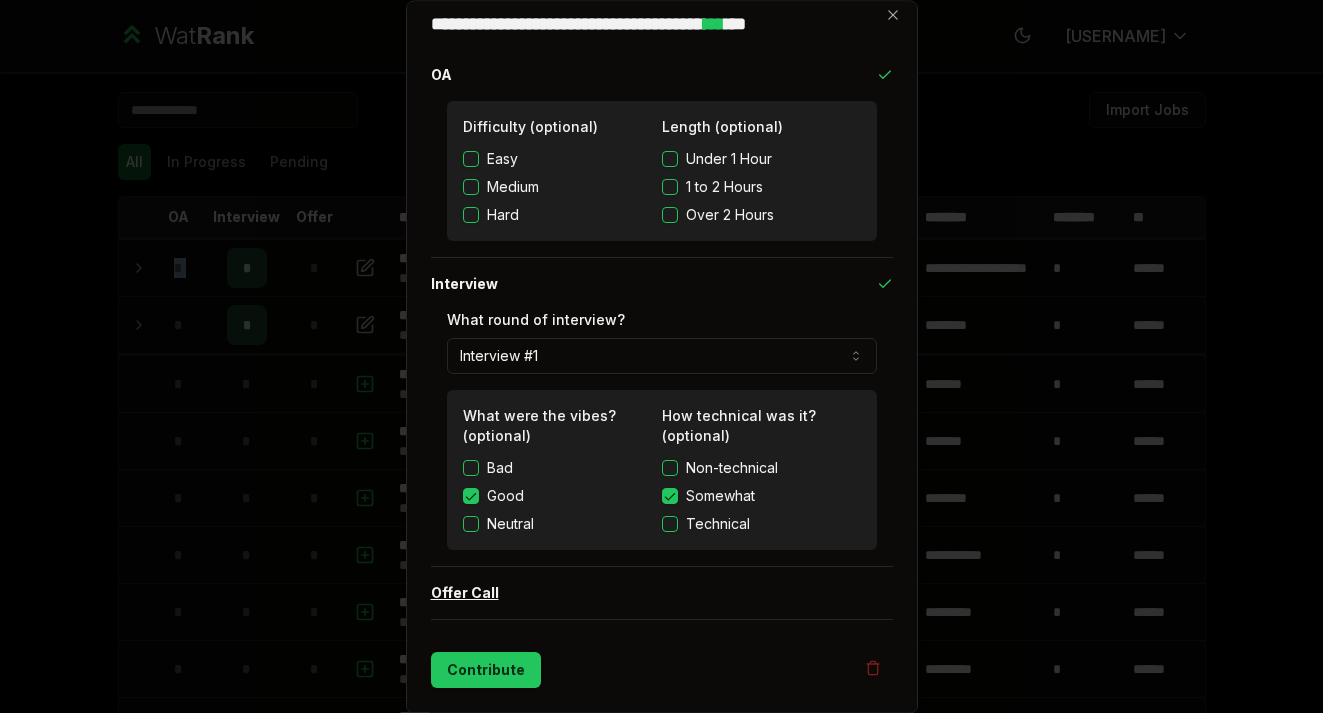 click on "Offer Call" at bounding box center (662, 593) 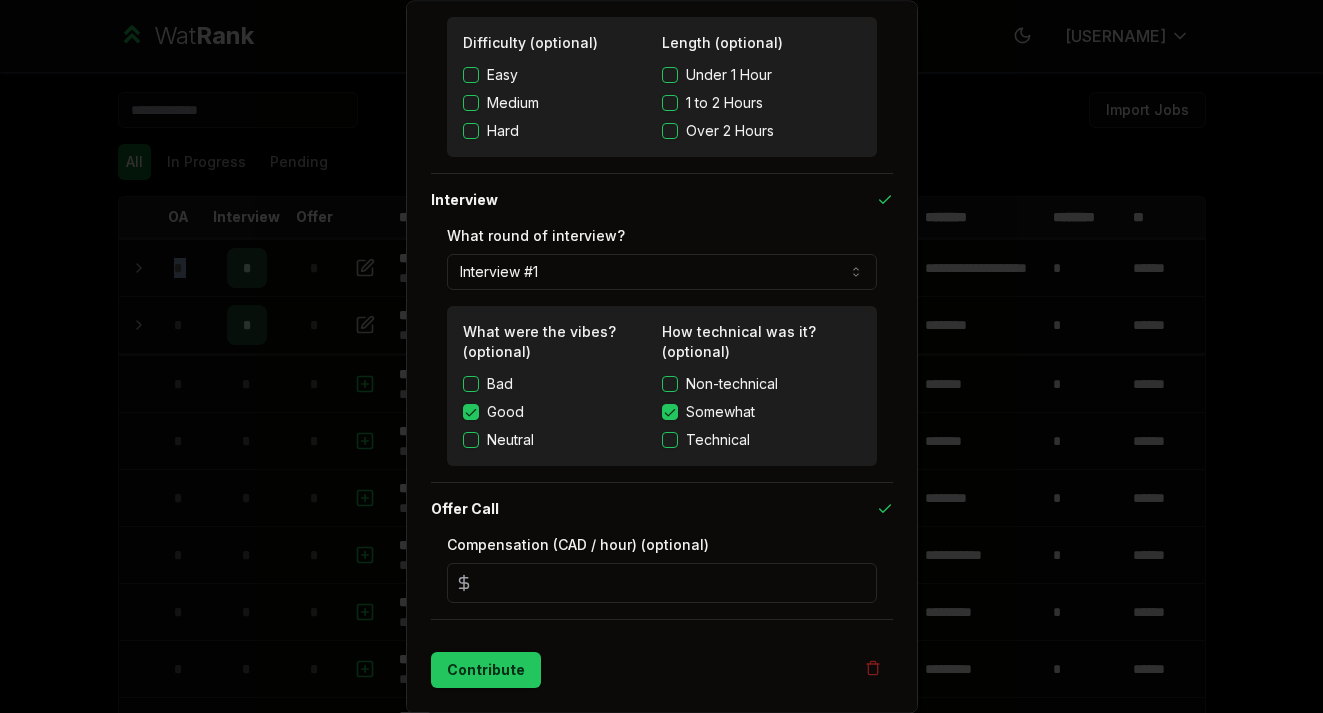 scroll, scrollTop: 0, scrollLeft: 0, axis: both 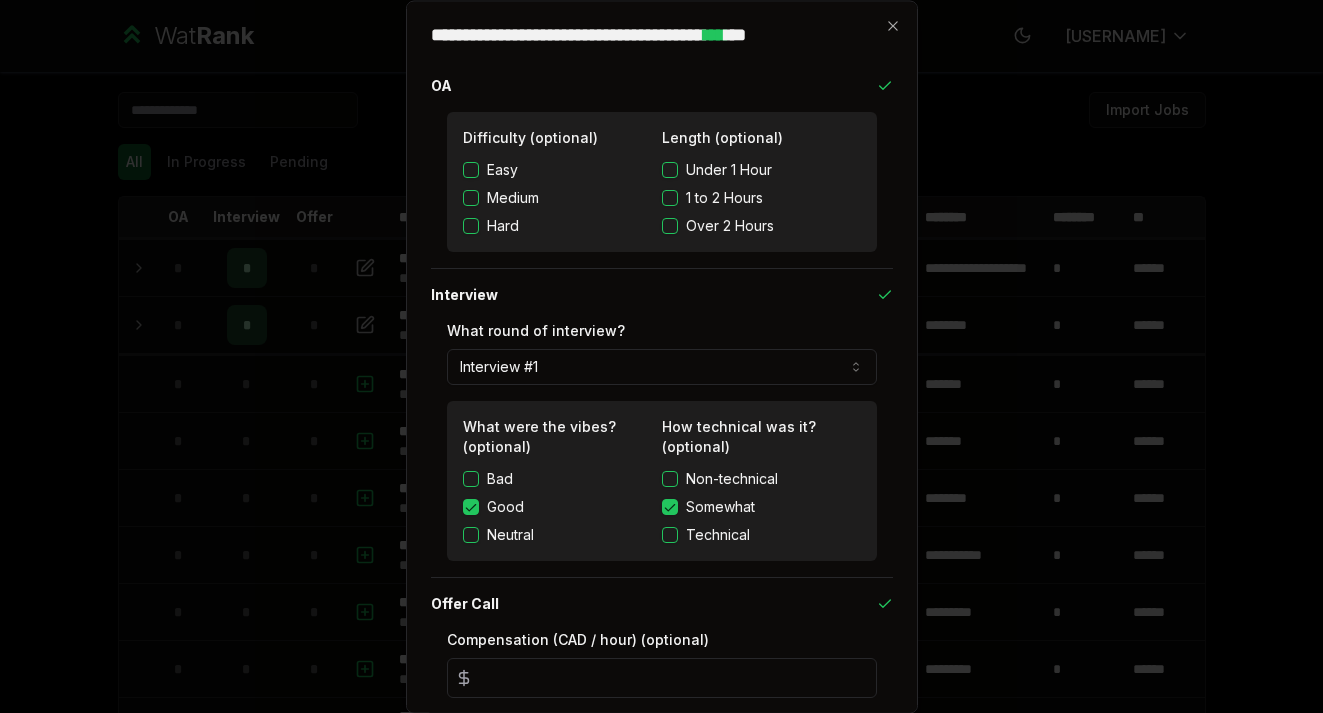 click on "**********" at bounding box center (662, 356) 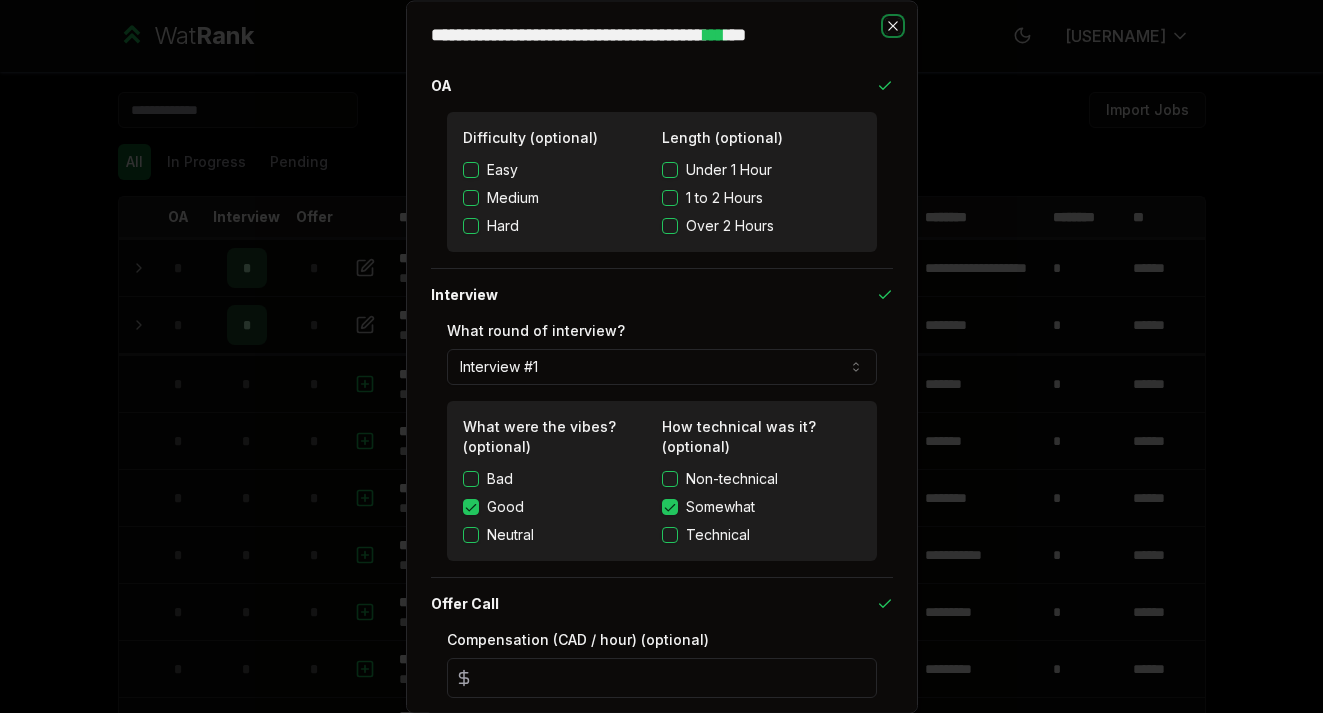 click 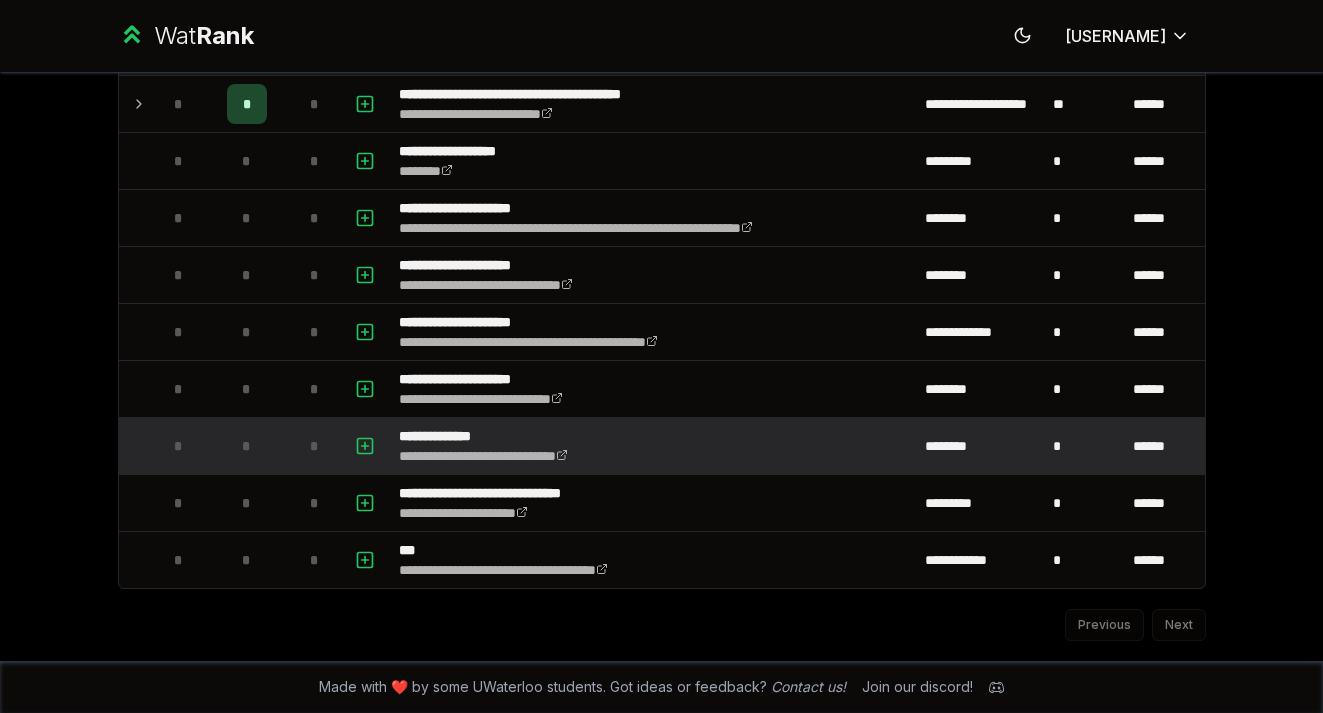 scroll, scrollTop: 2100, scrollLeft: 0, axis: vertical 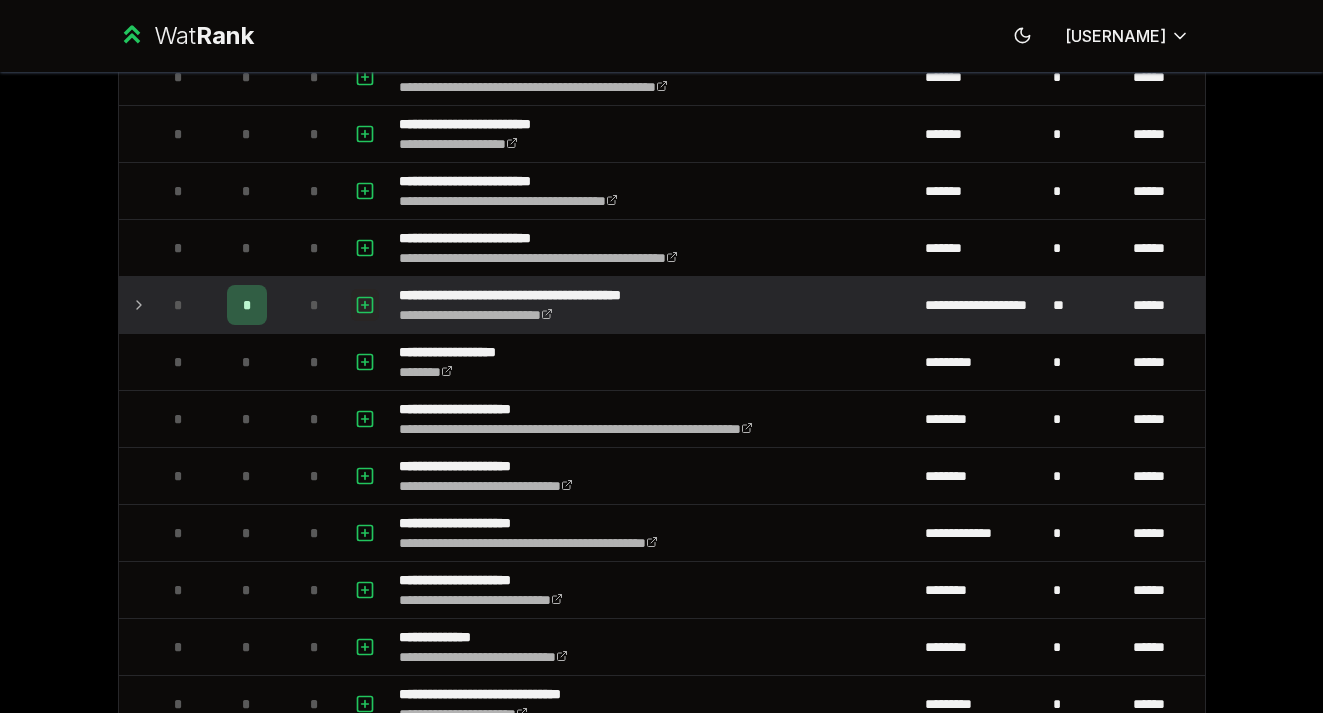 click 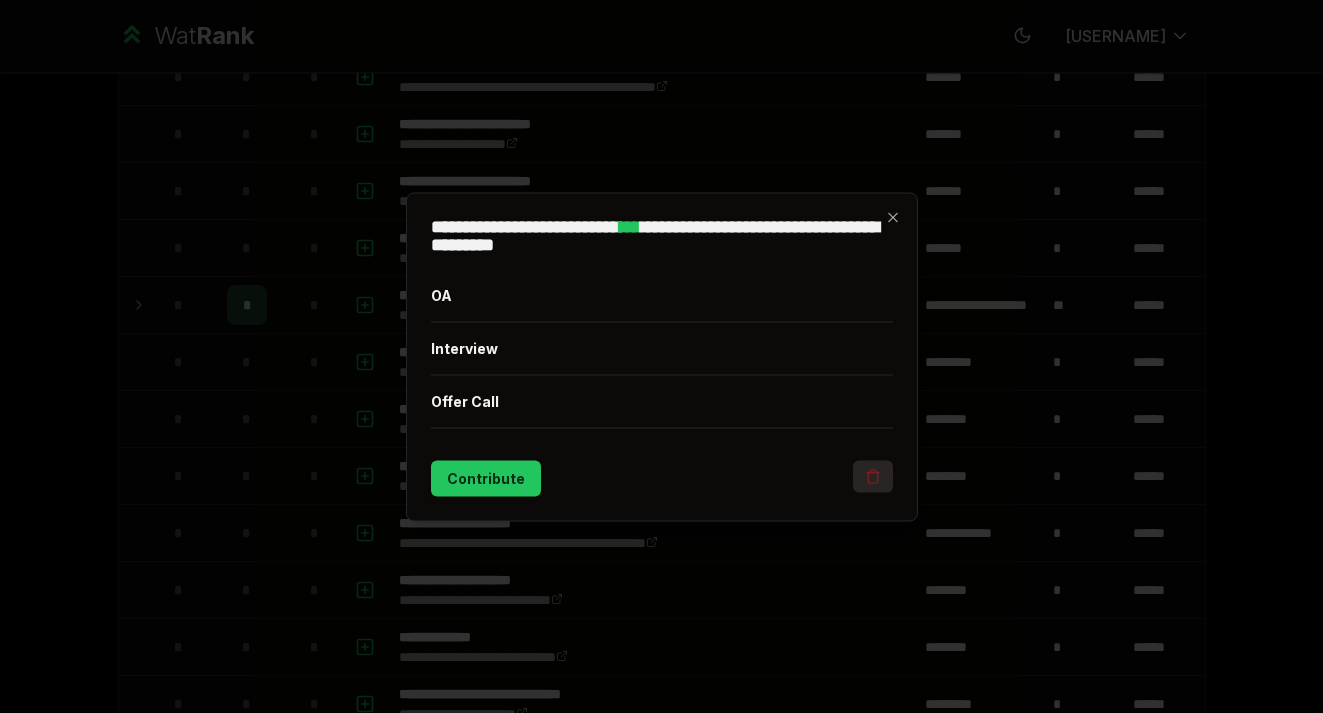 click 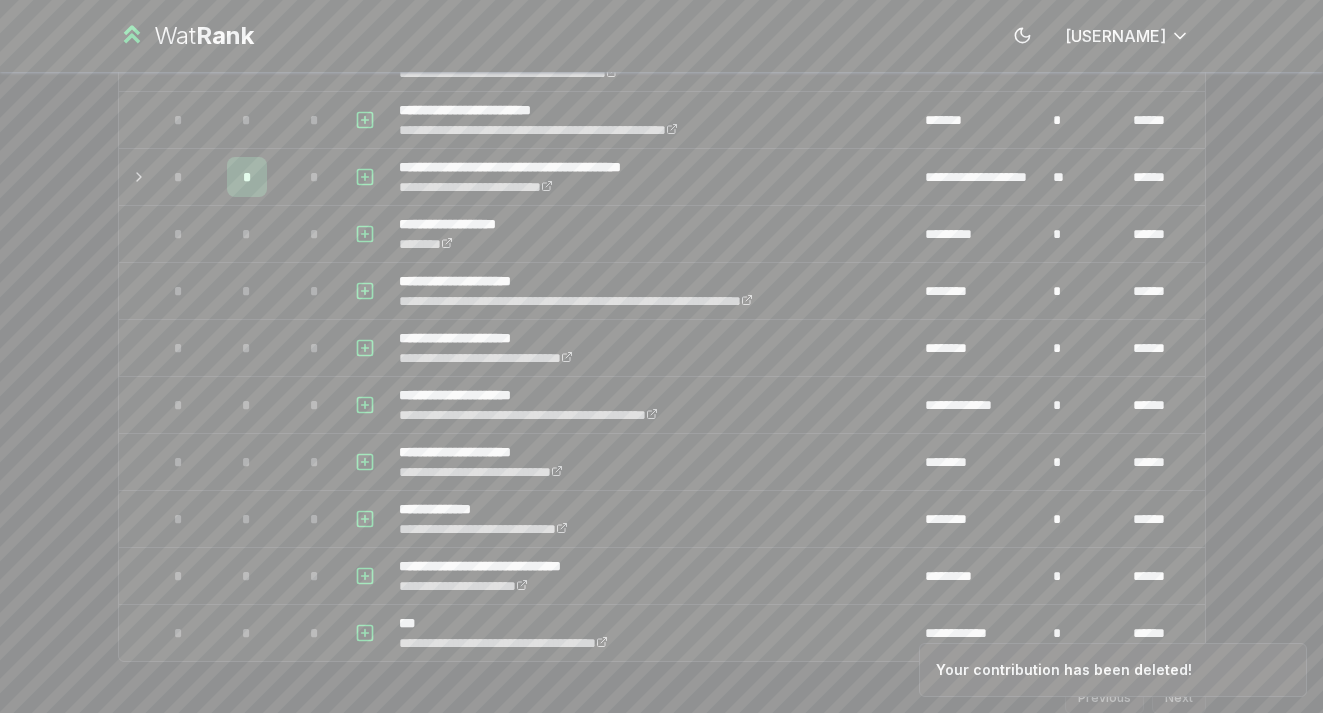 scroll, scrollTop: 2301, scrollLeft: 0, axis: vertical 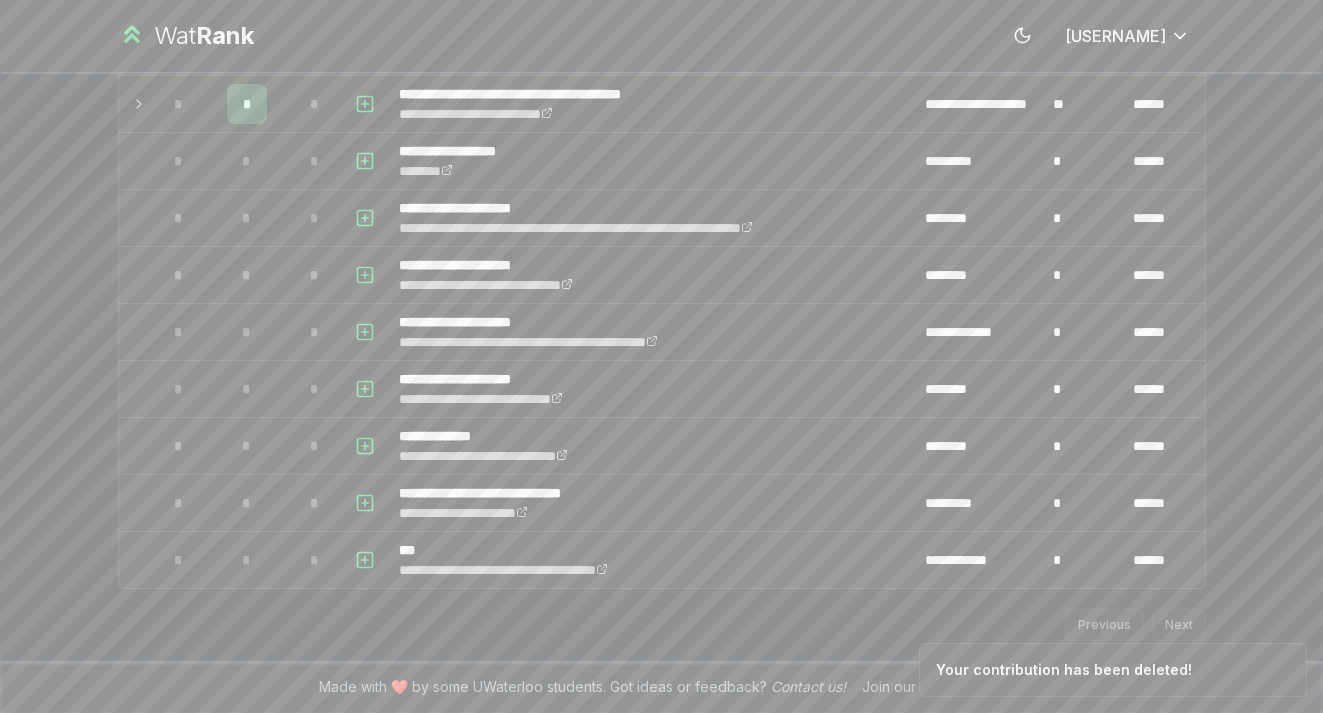 click on "Previous Next" at bounding box center [662, 615] 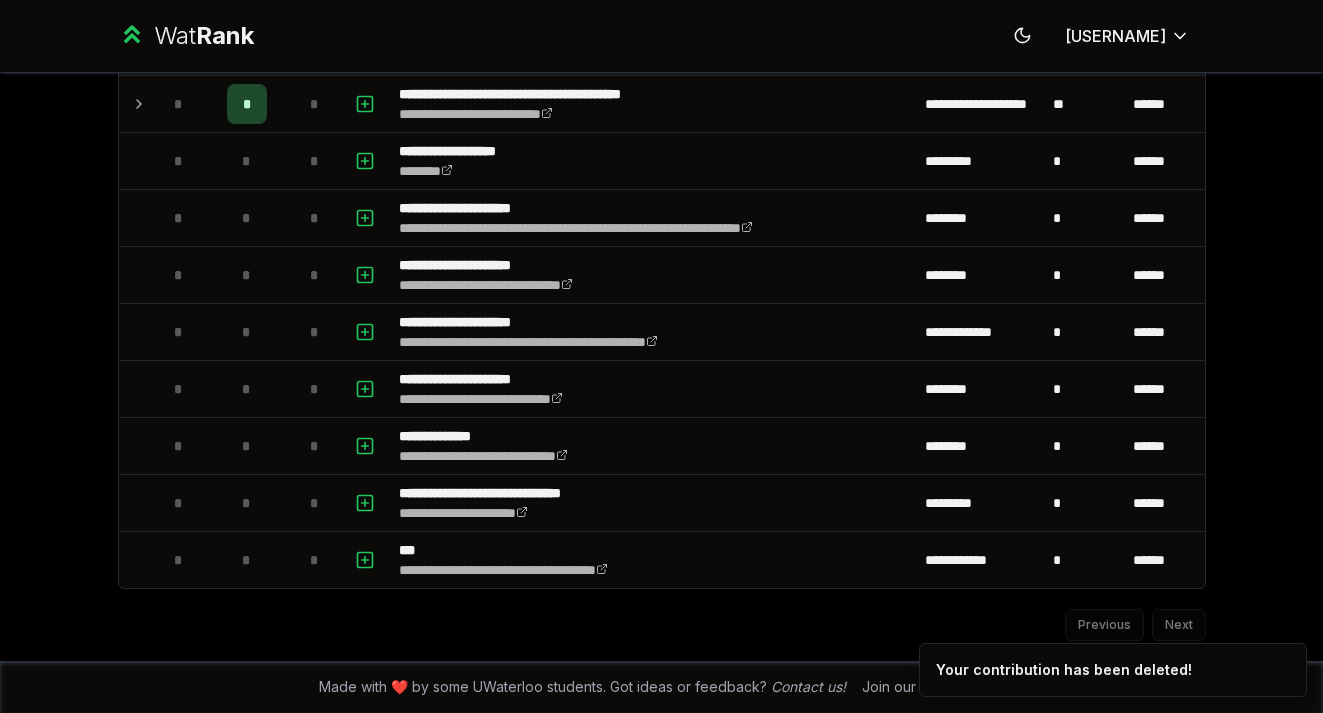 click on "Your contribution has been deleted!" at bounding box center (1113, 670) 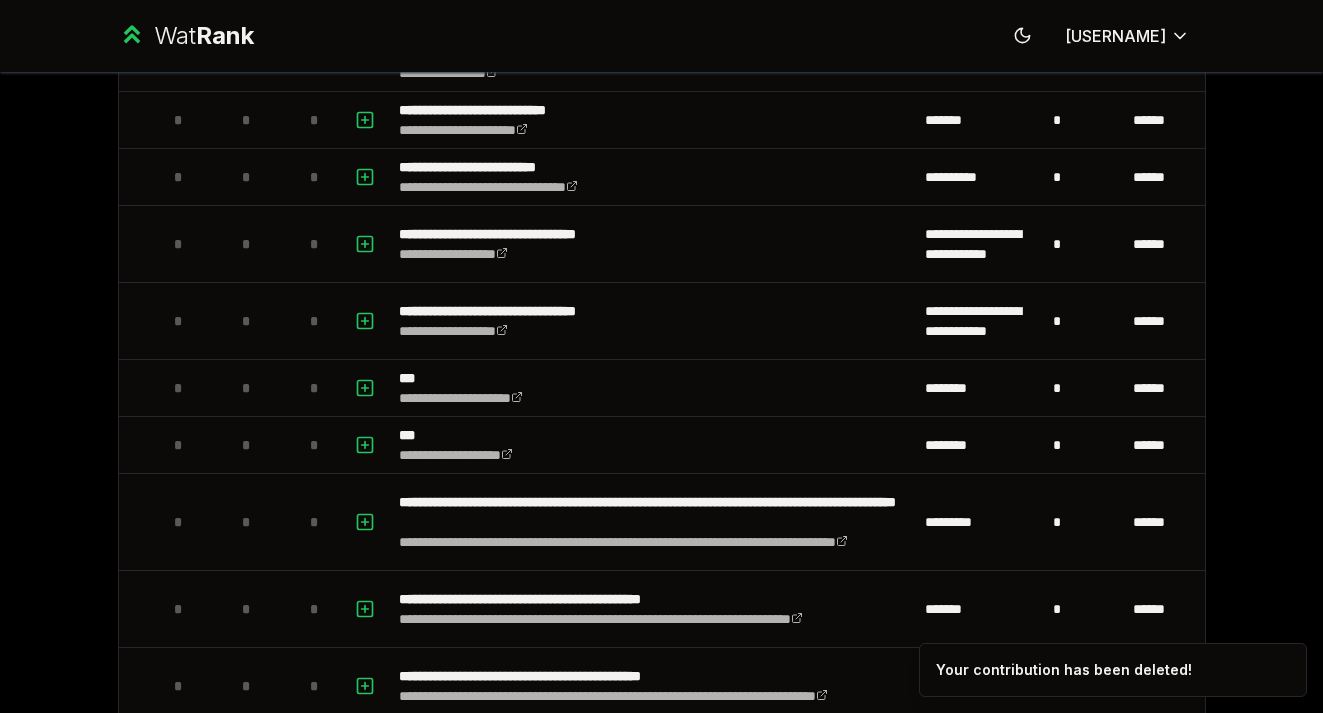 scroll, scrollTop: 0, scrollLeft: 0, axis: both 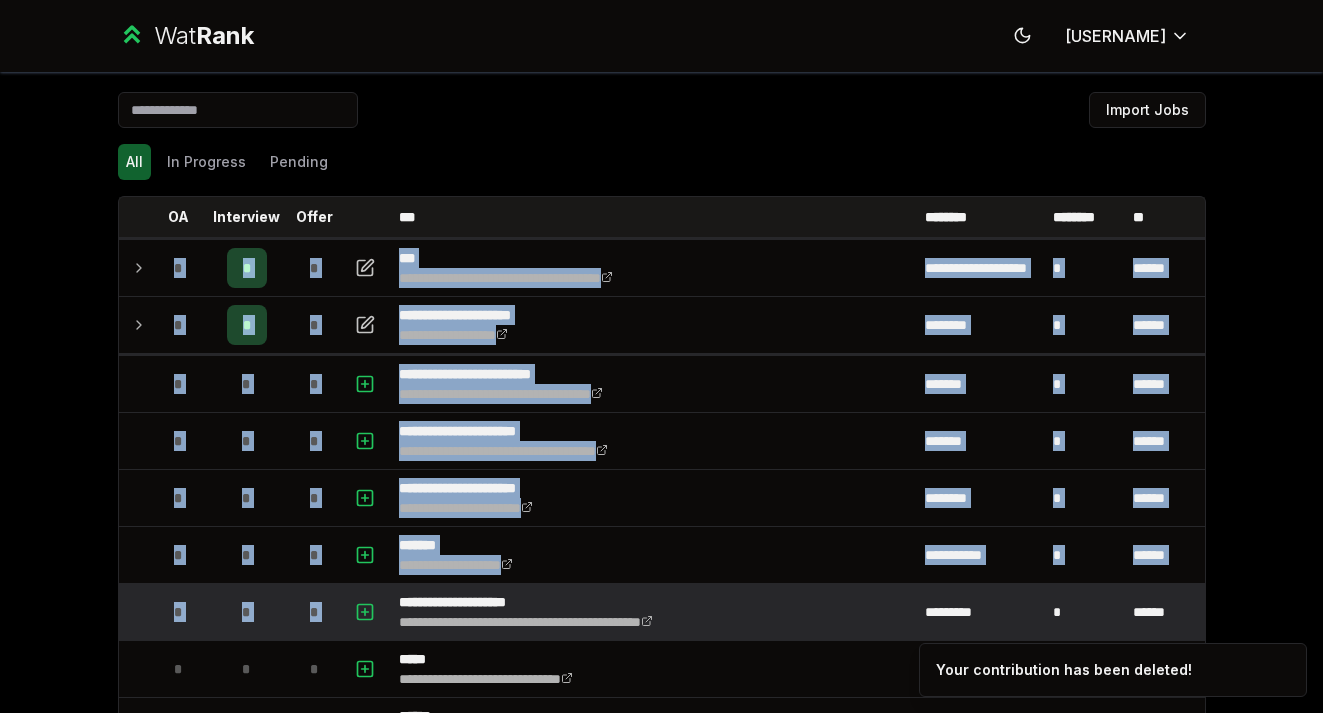 drag, startPoint x: 82, startPoint y: 392, endPoint x: 575, endPoint y: 585, distance: 529.43176 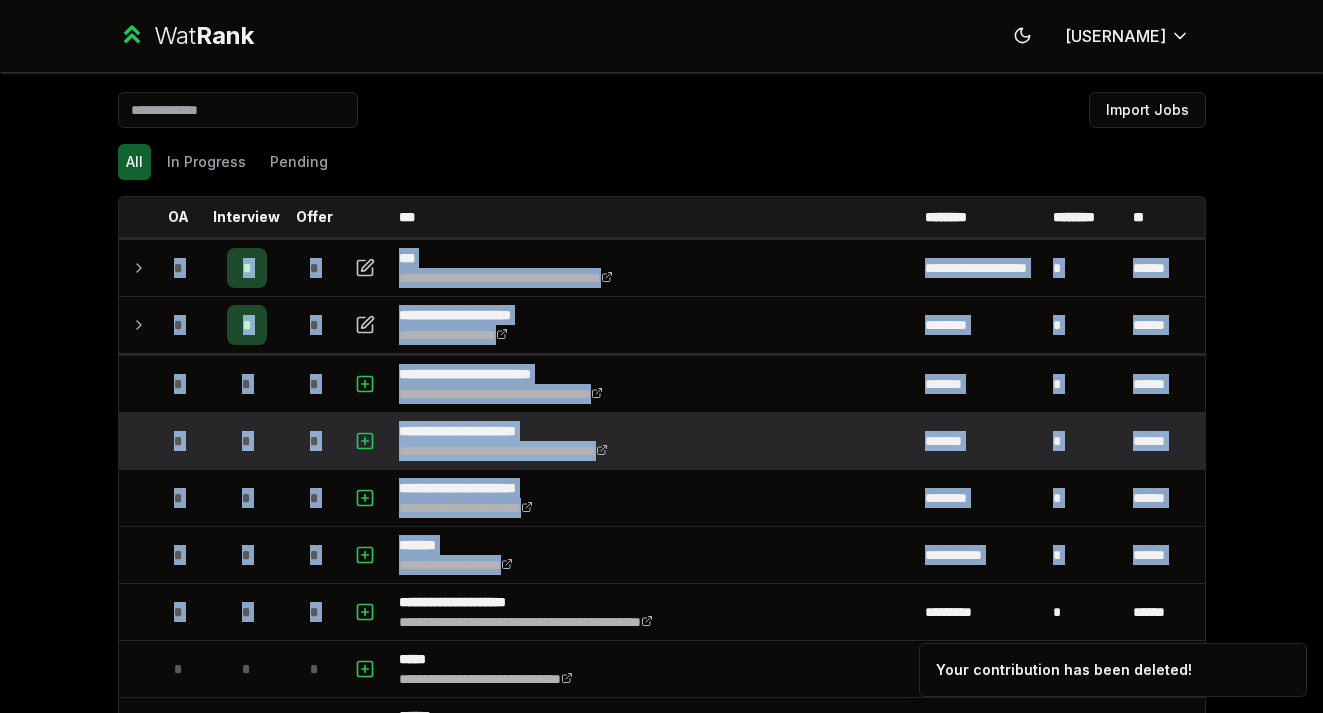 click on "*" at bounding box center (247, 441) 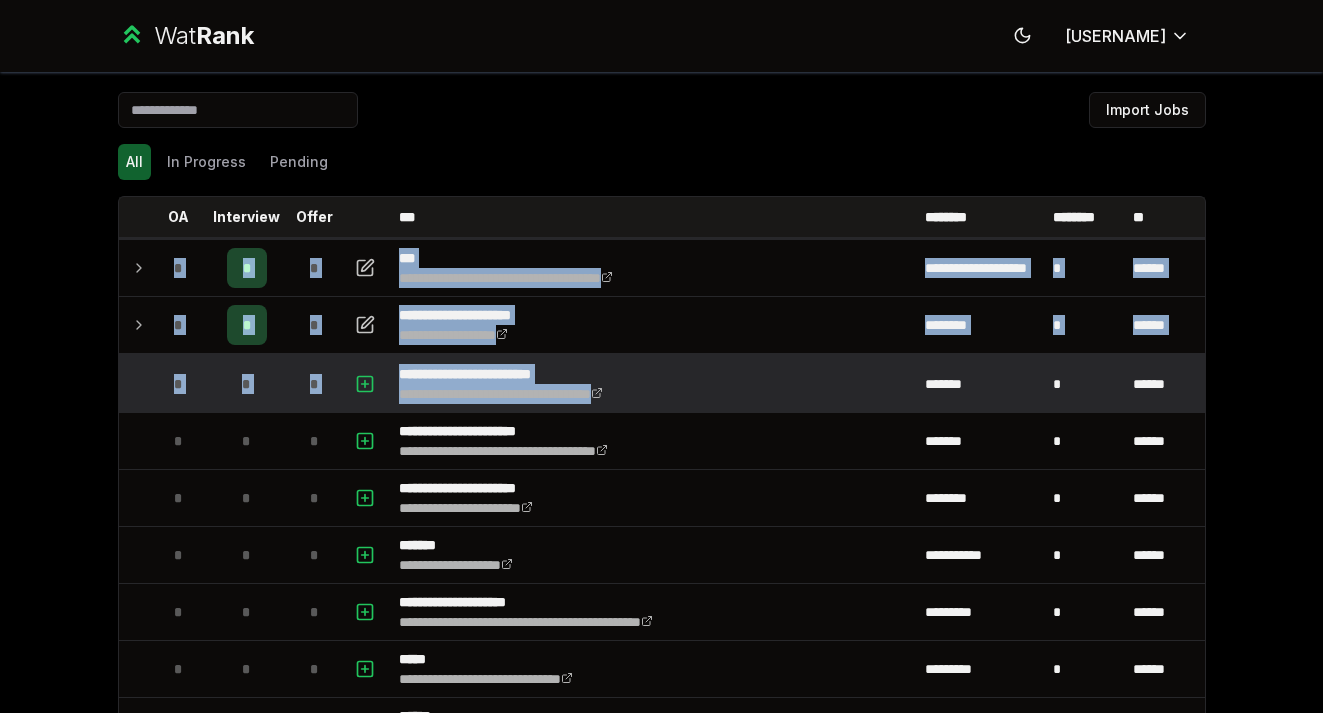 drag, startPoint x: 1259, startPoint y: 376, endPoint x: 1041, endPoint y: 365, distance: 218.27734 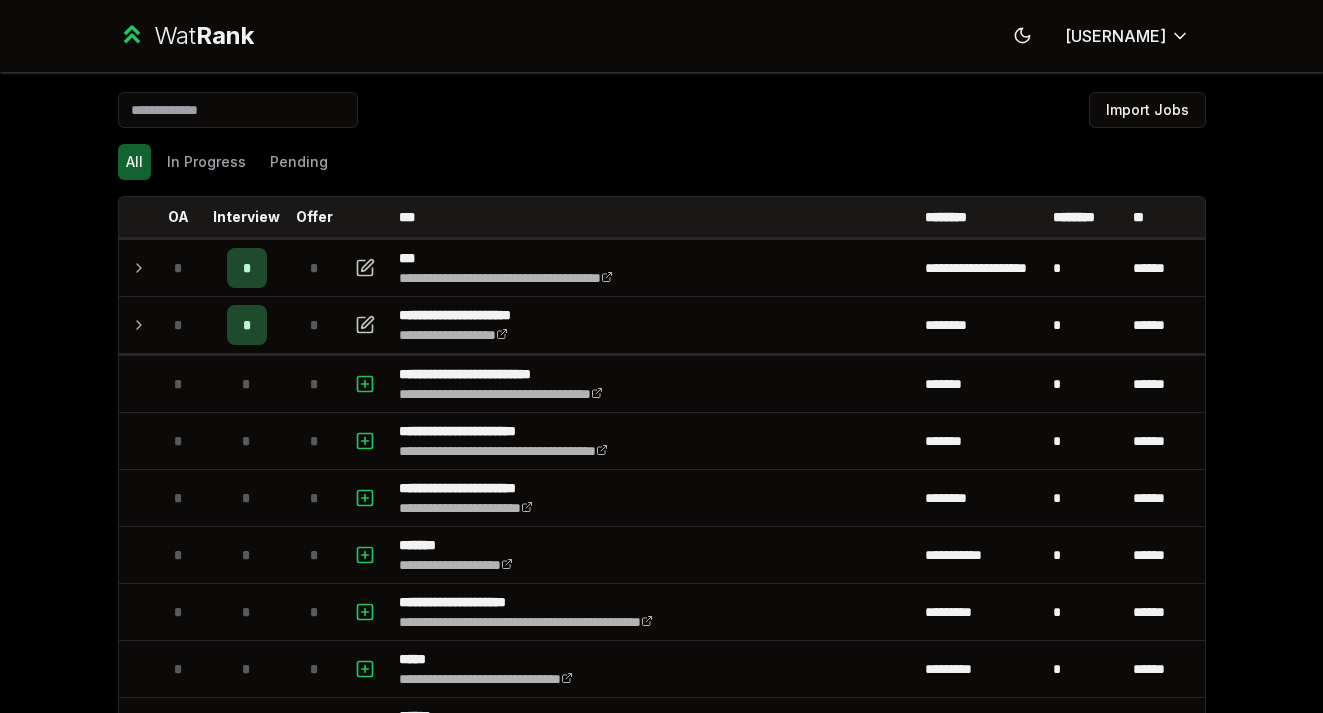 click on "**********" at bounding box center (661, 356) 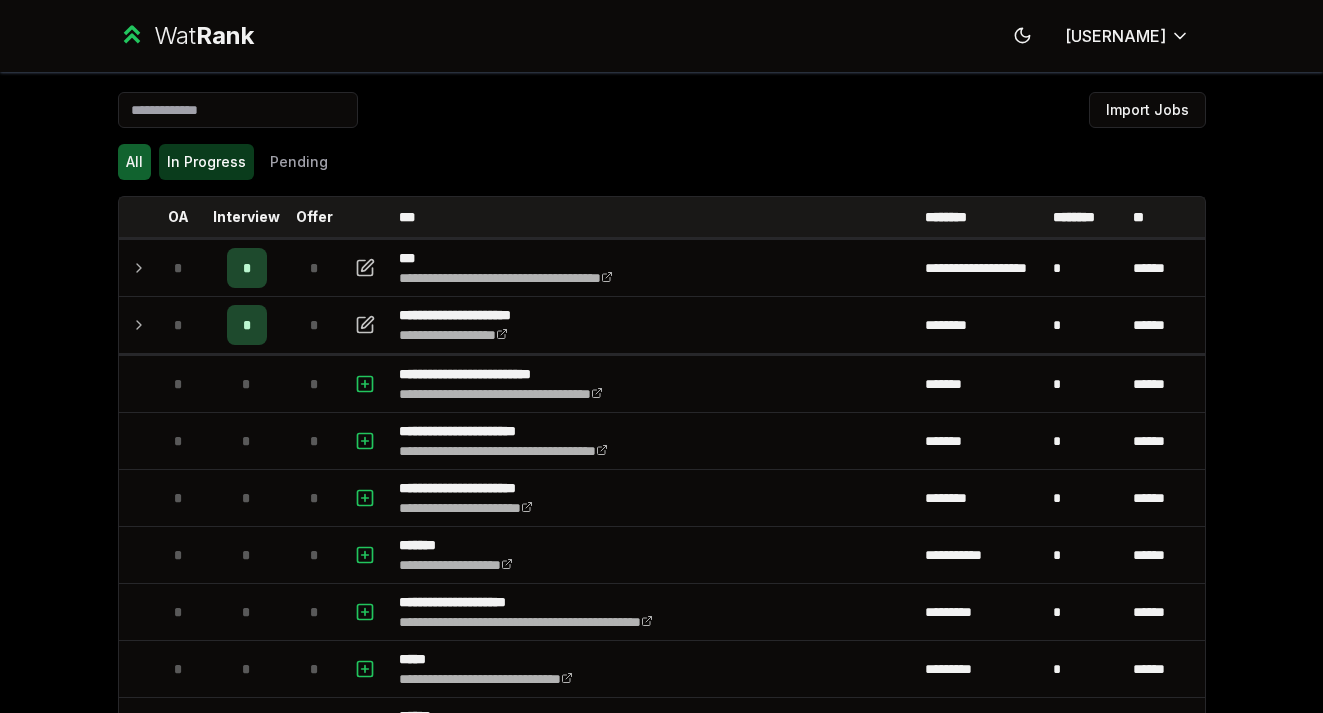 click on "In Progress" at bounding box center (206, 162) 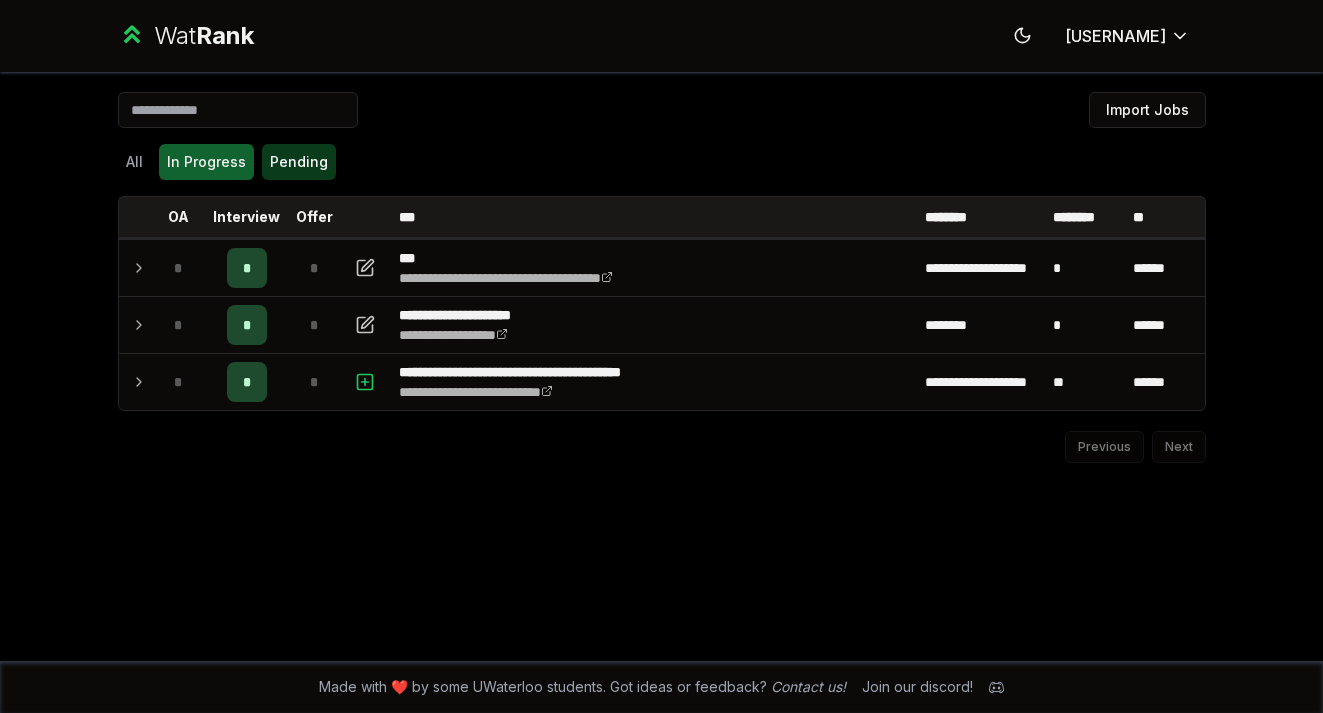 click on "Pending" at bounding box center (299, 162) 